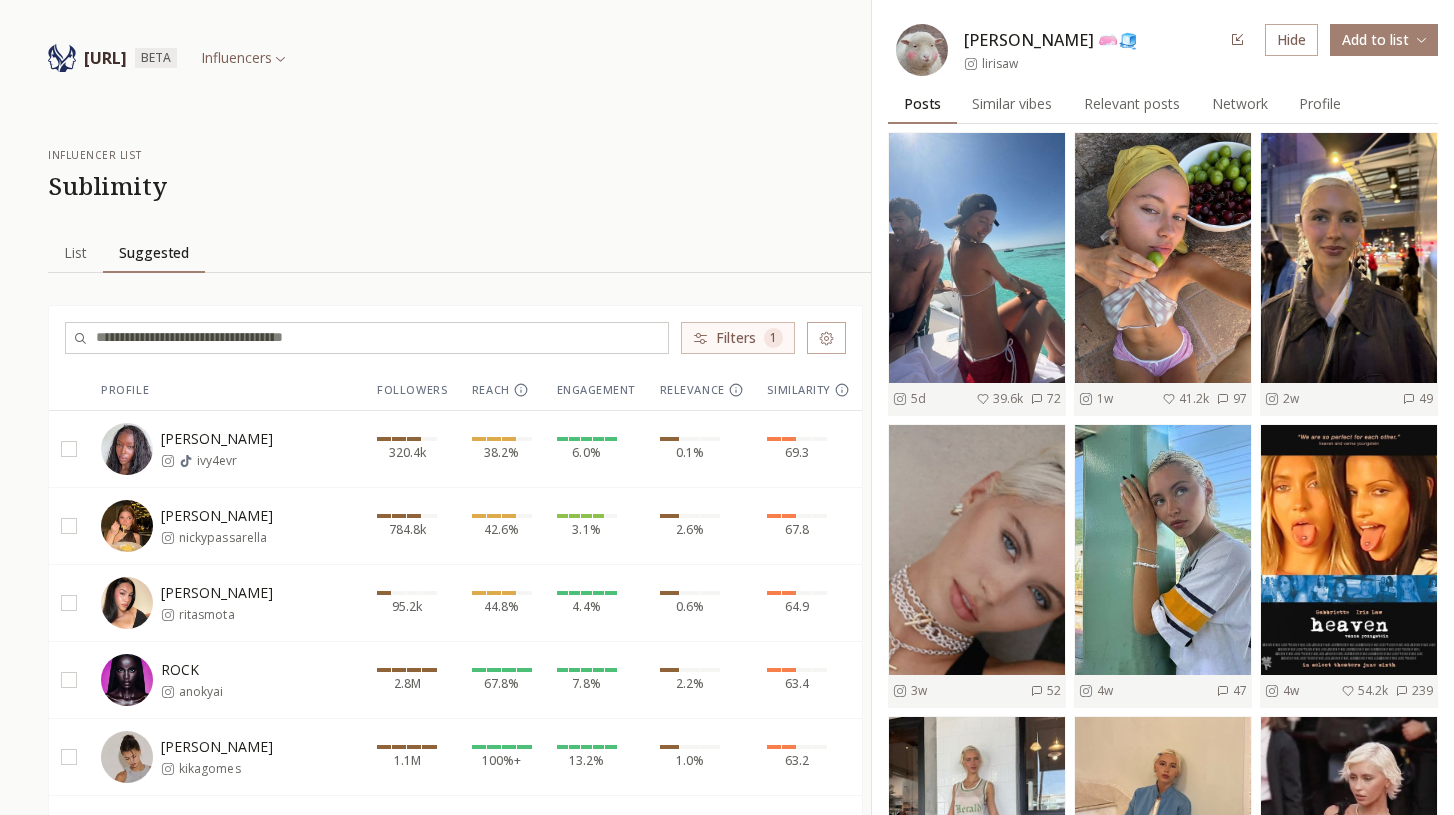 scroll, scrollTop: 0, scrollLeft: 0, axis: both 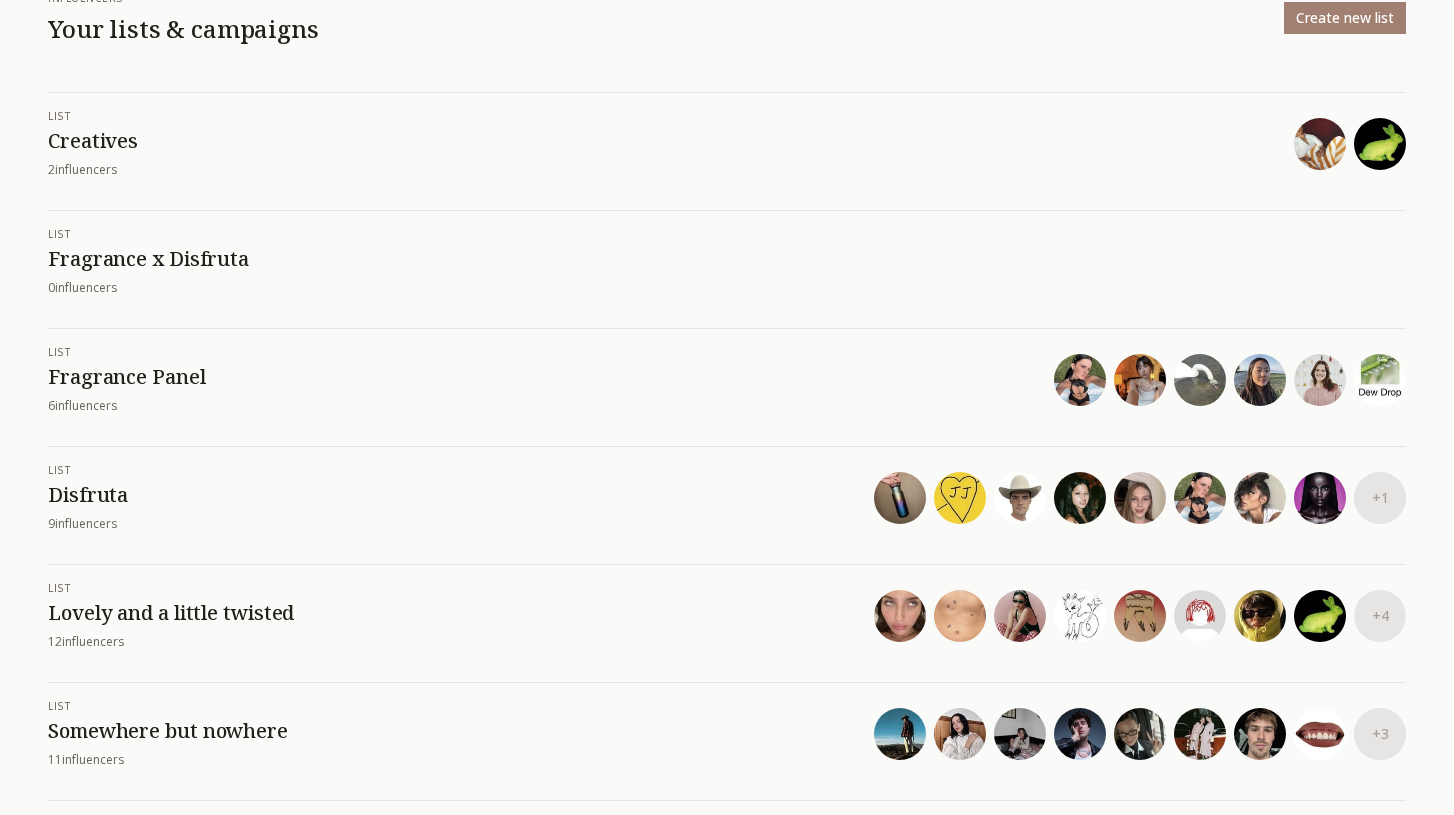click on "Disfruta" at bounding box center (461, 495) 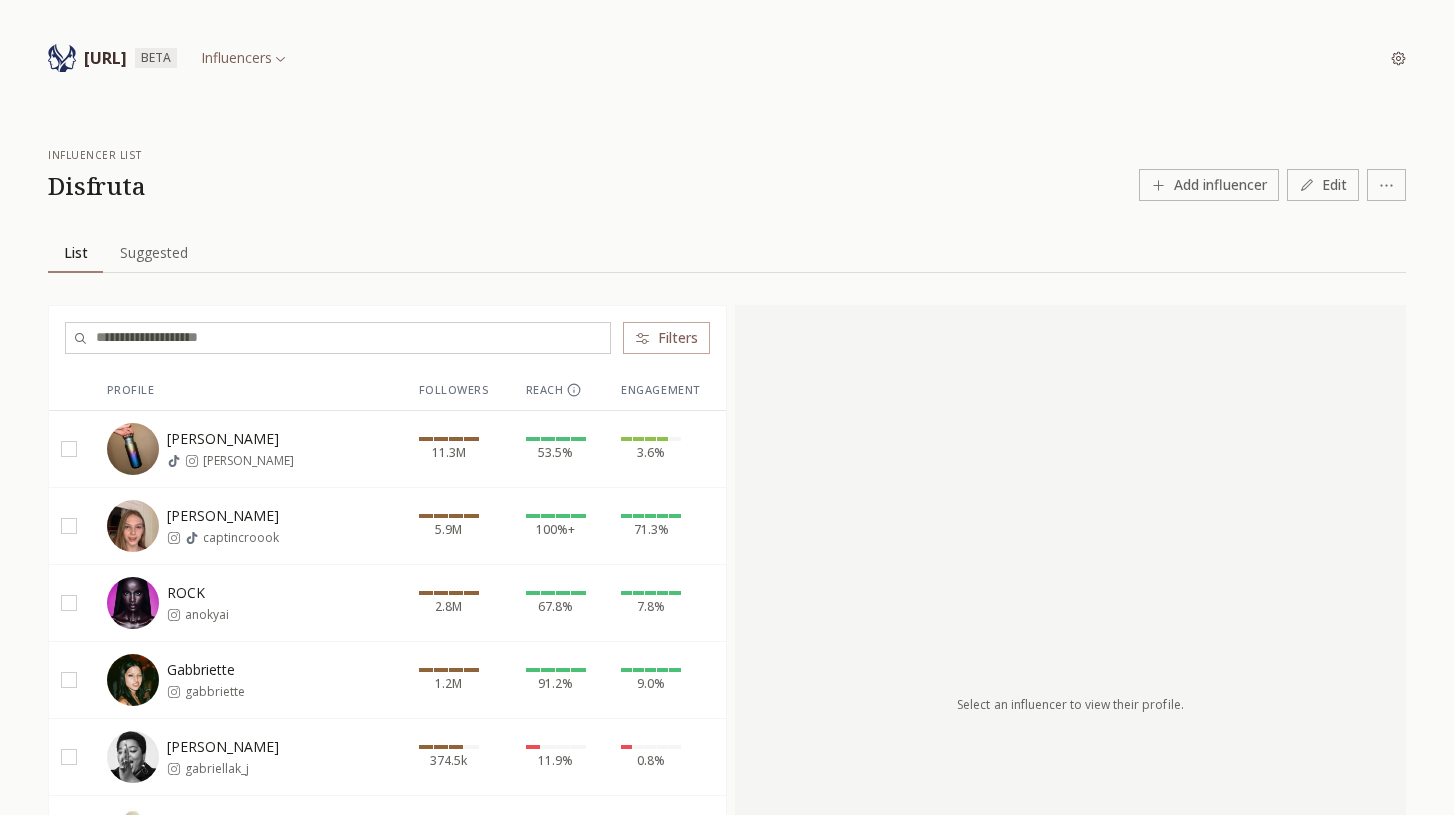 click on "Suggested" at bounding box center [154, 253] 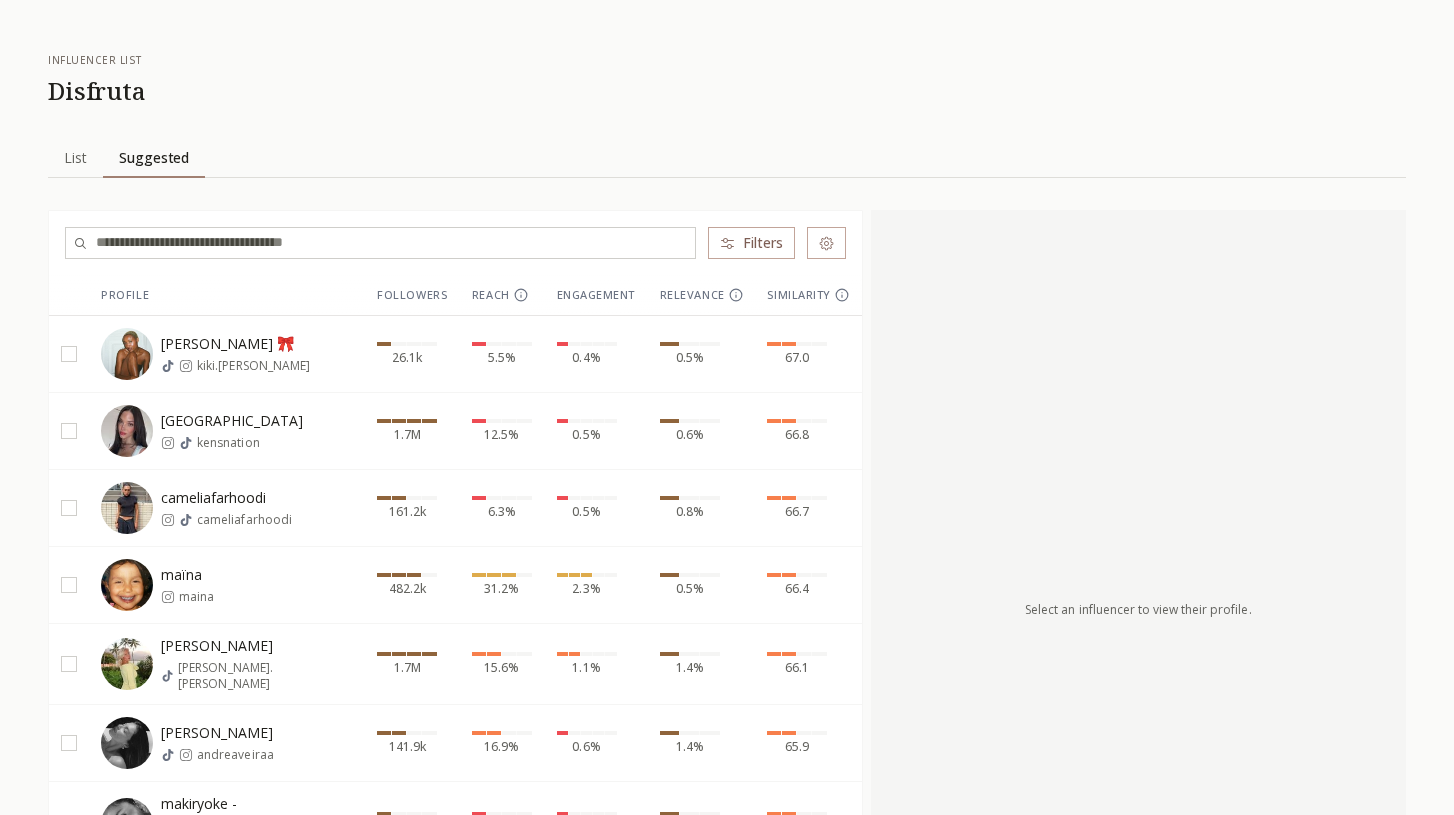scroll, scrollTop: 0, scrollLeft: 0, axis: both 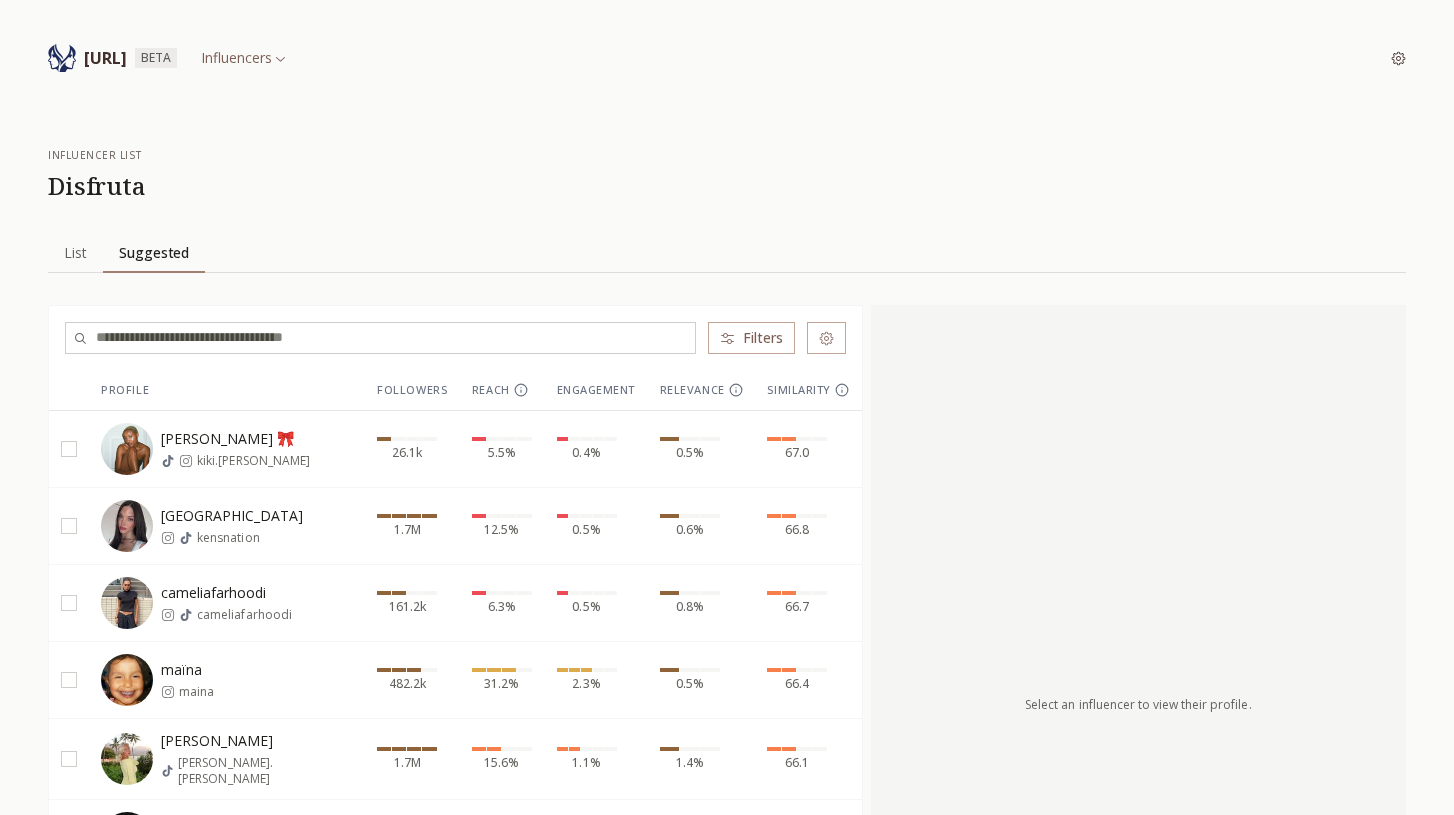 click on "Kiki Ransom 🎀 kiki.ransom" at bounding box center (226, 449) 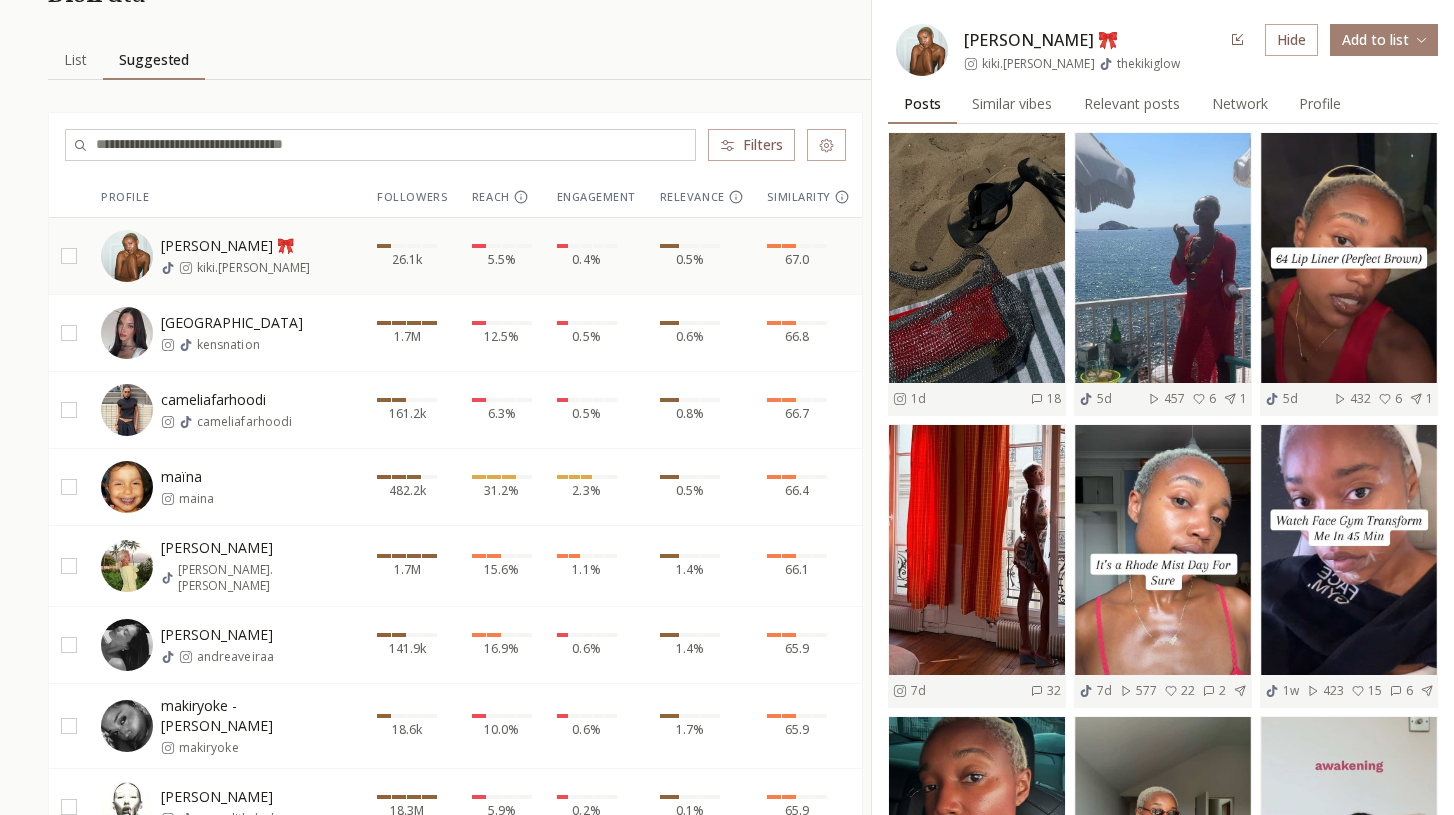scroll, scrollTop: 126, scrollLeft: 0, axis: vertical 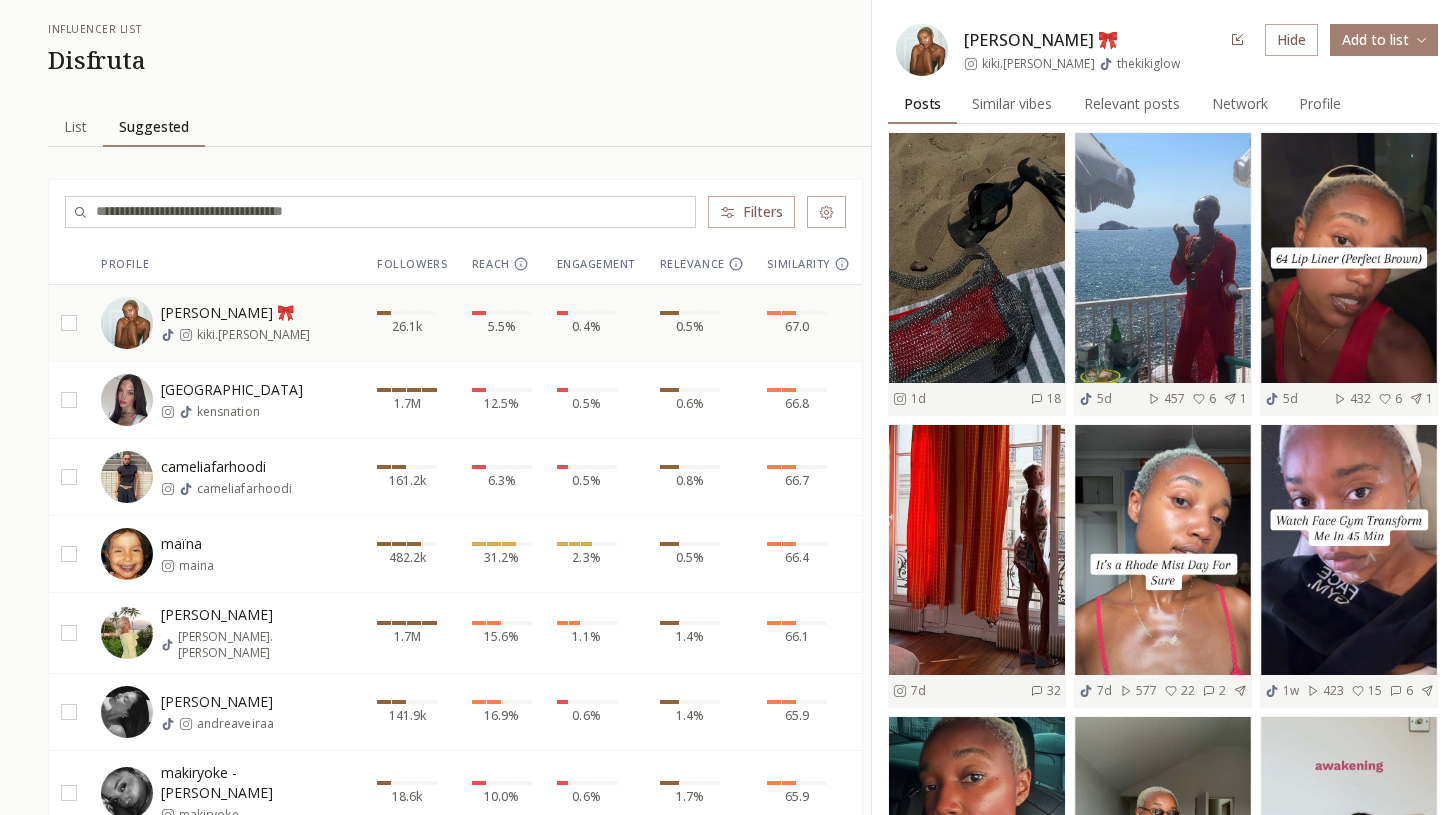 click on "Similar vibes" at bounding box center [1012, 104] 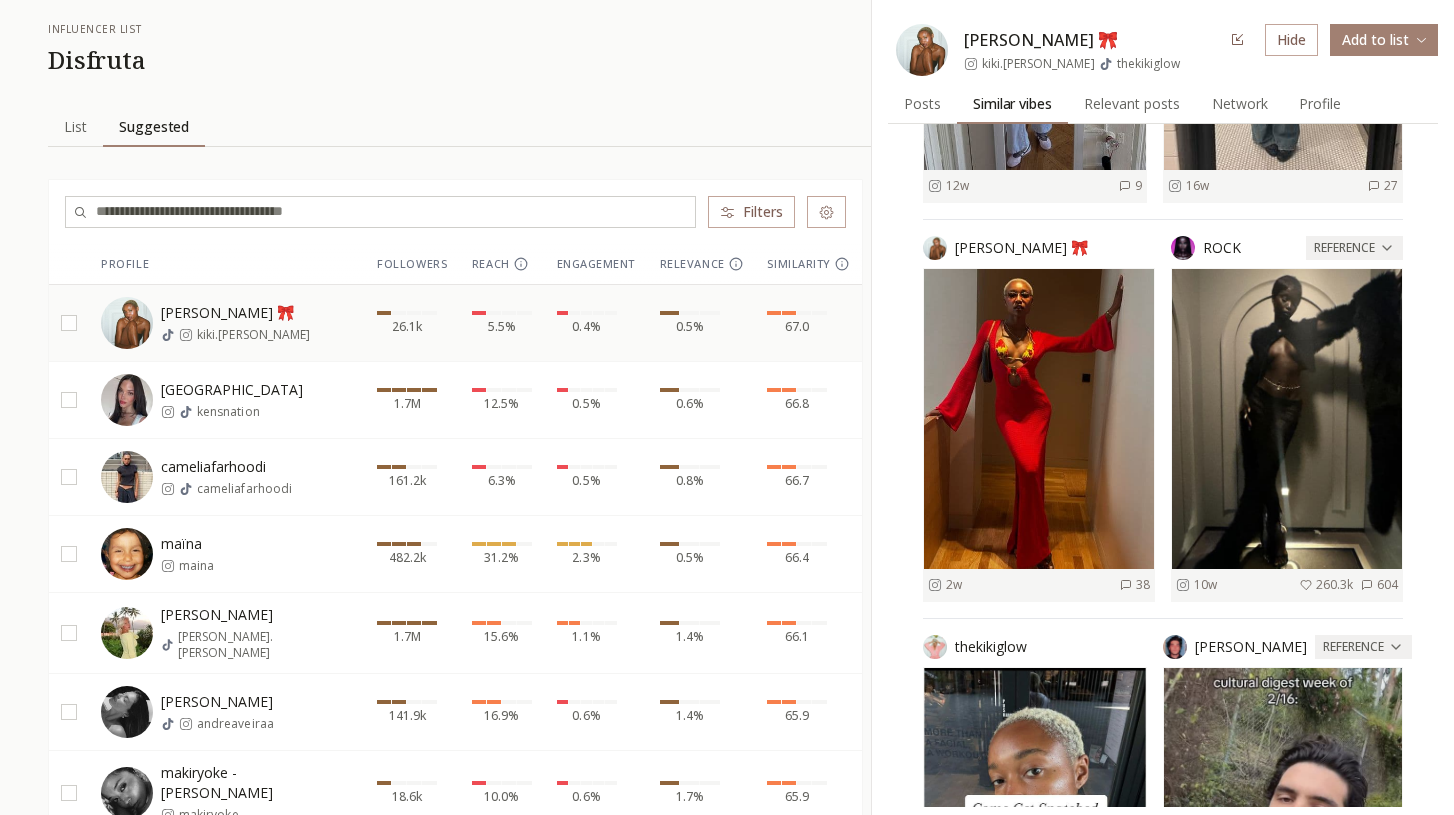 scroll, scrollTop: 0, scrollLeft: 0, axis: both 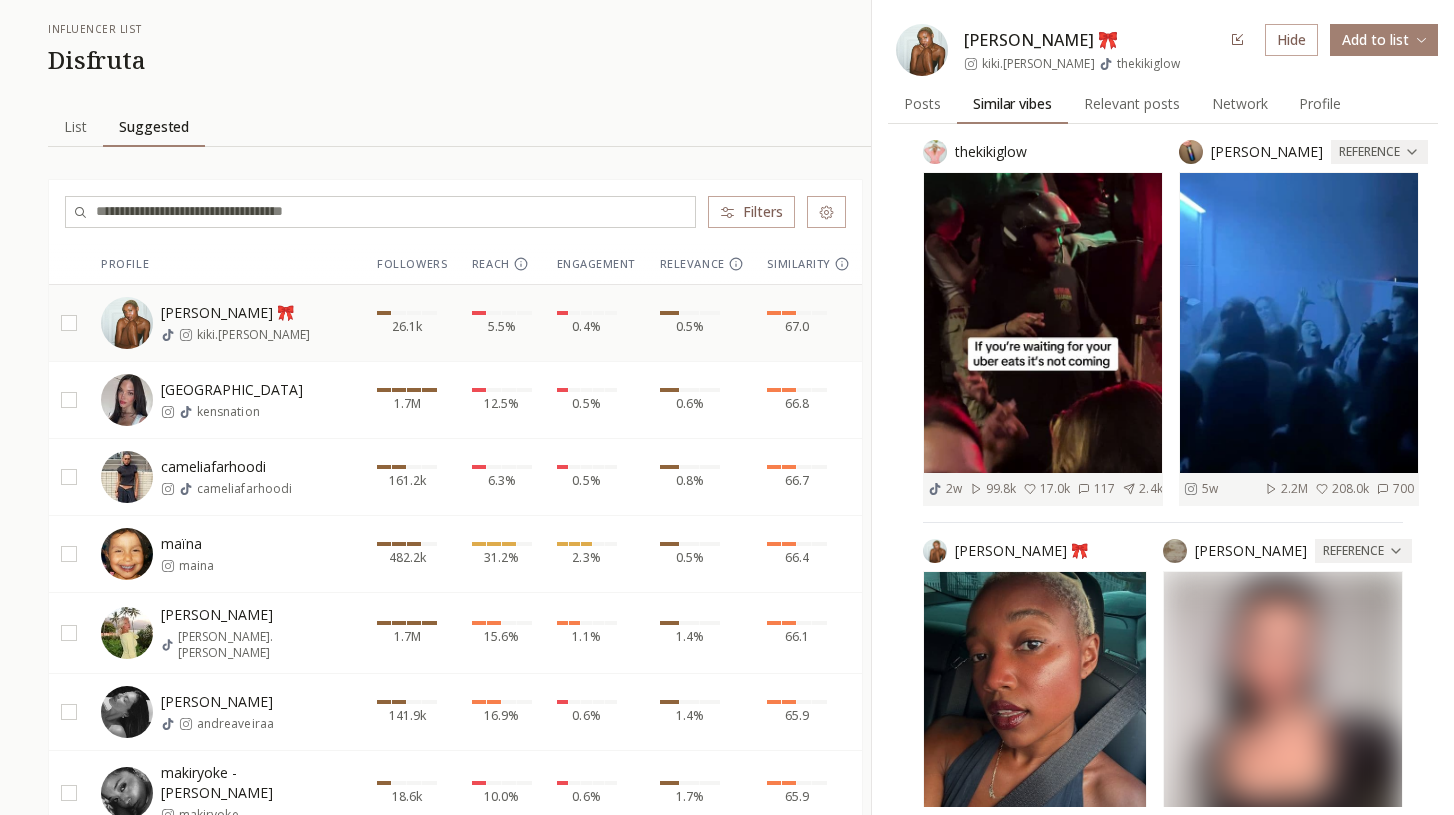 click on "Relevant posts" at bounding box center (1132, 104) 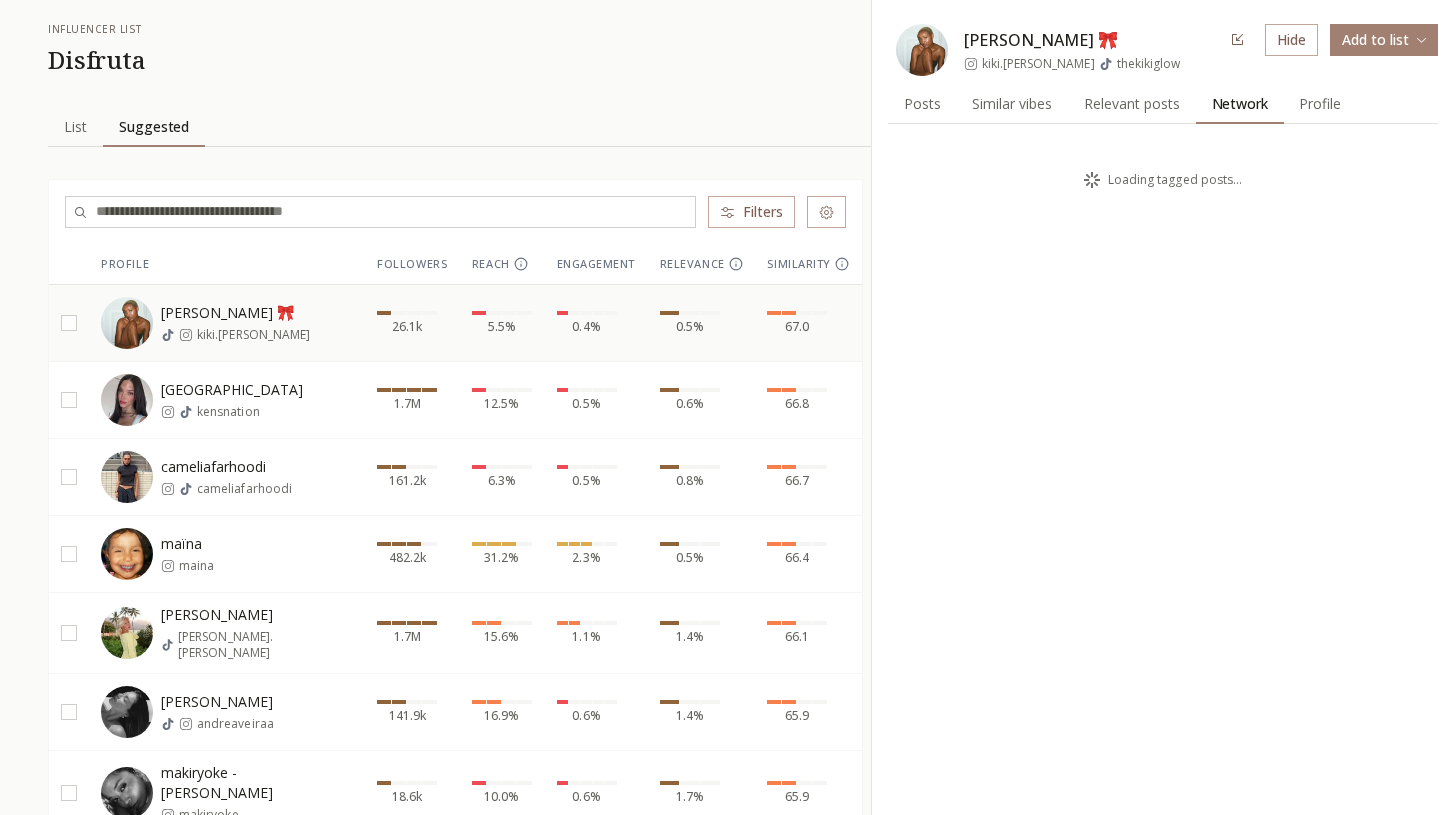 click on "Network" at bounding box center (1240, 104) 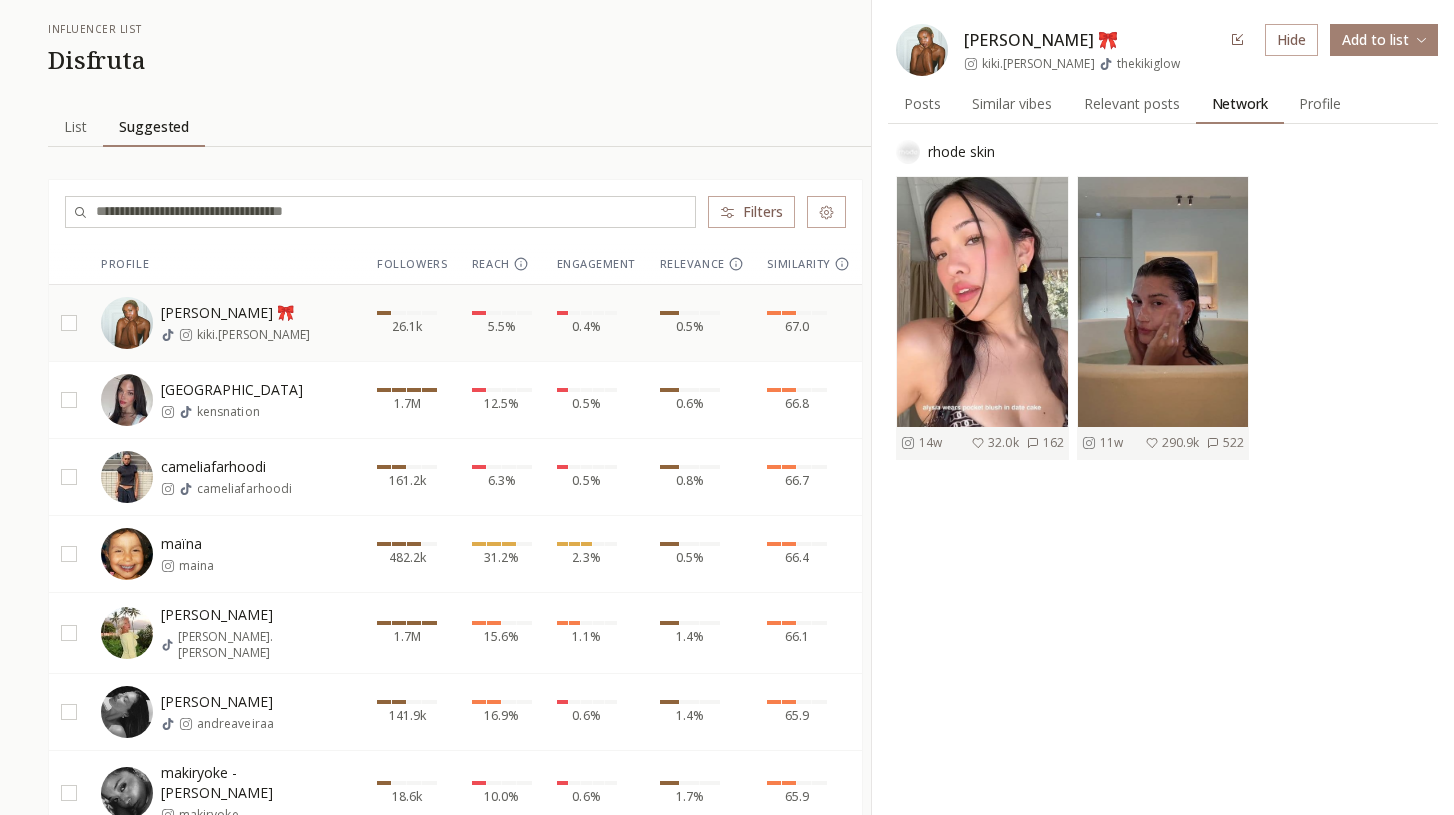 click on "Profile" at bounding box center [1320, 104] 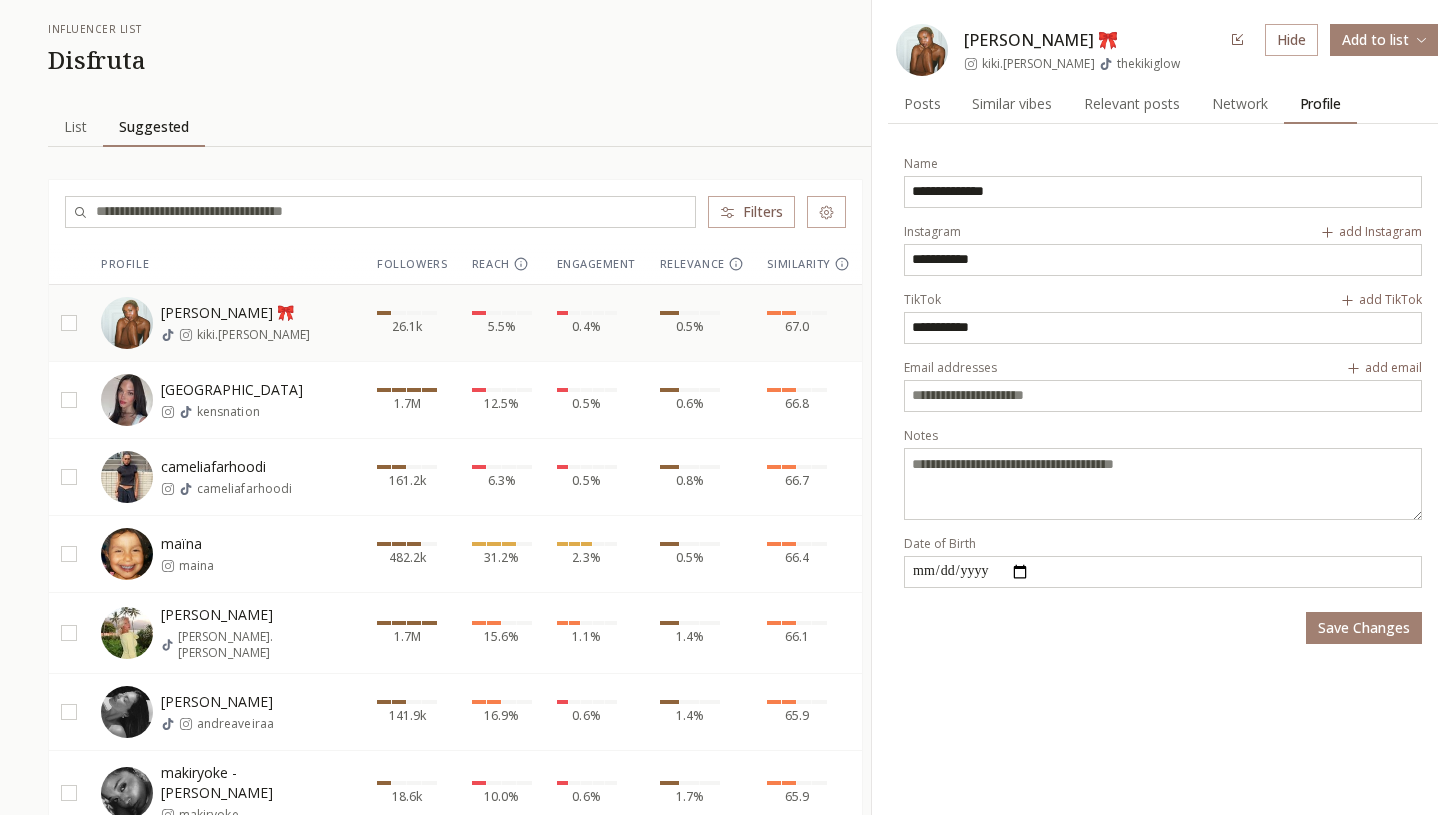 click on "Posts" at bounding box center [922, 104] 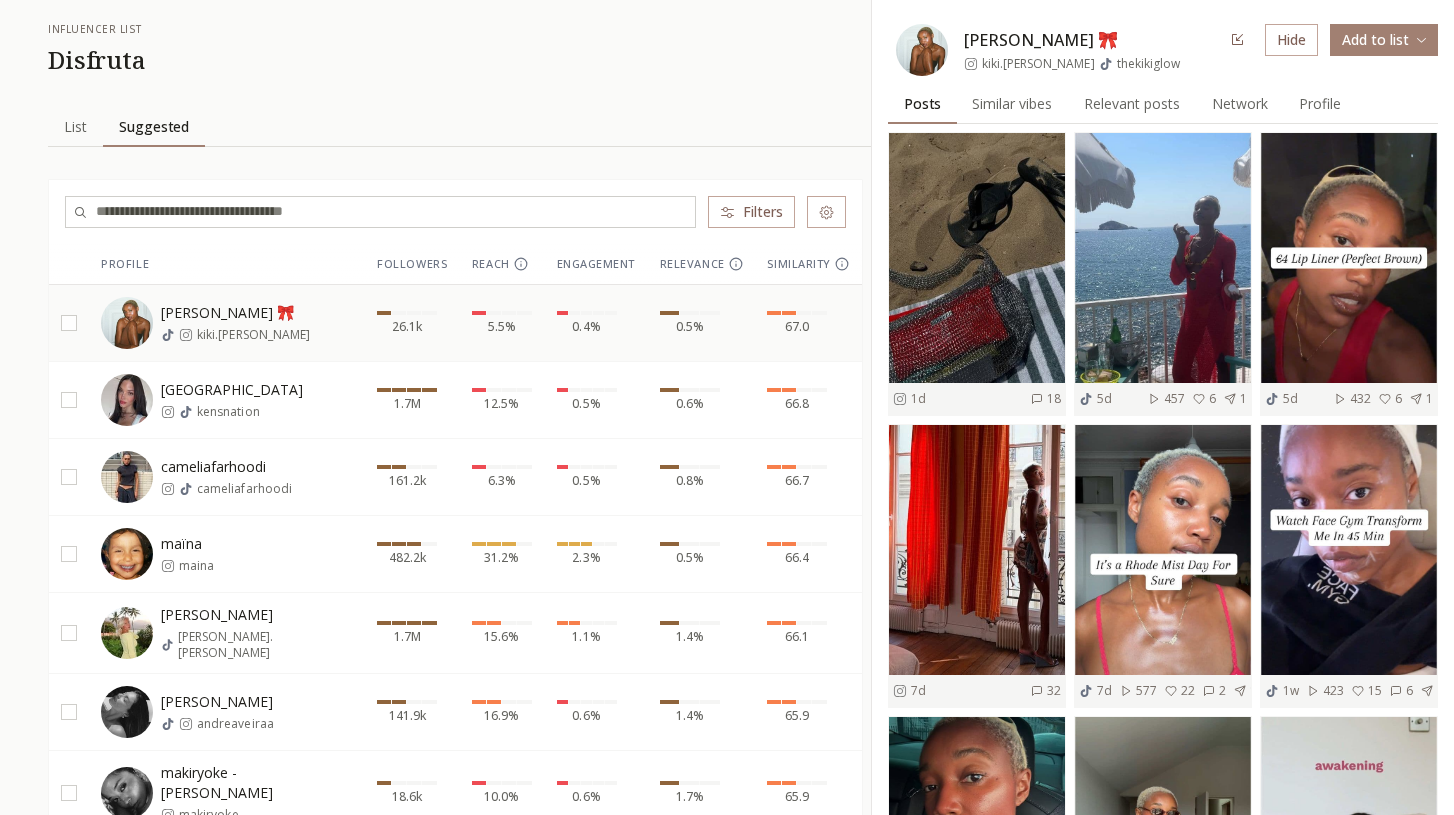click on "List" at bounding box center [75, 127] 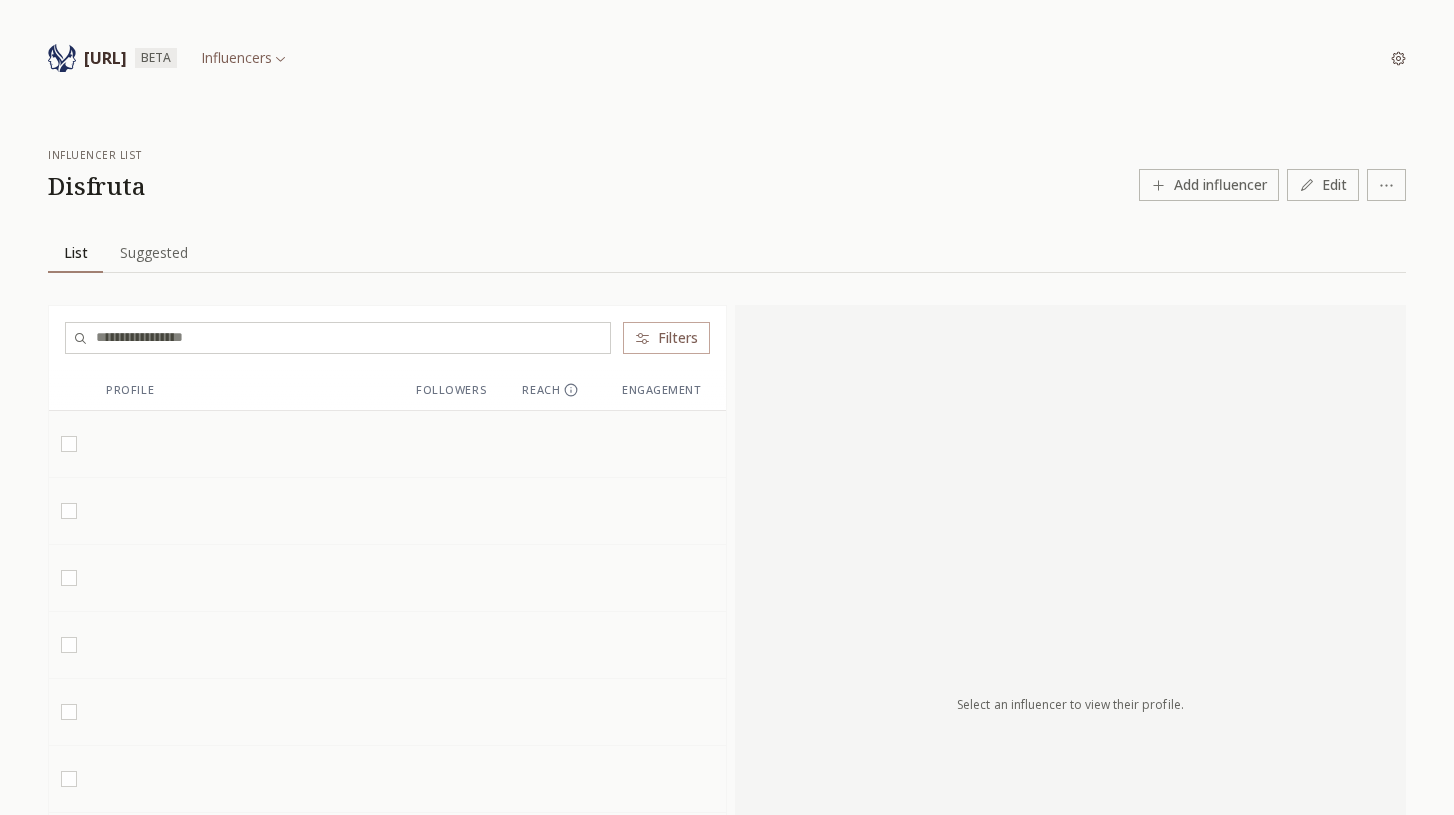 scroll, scrollTop: 0, scrollLeft: 0, axis: both 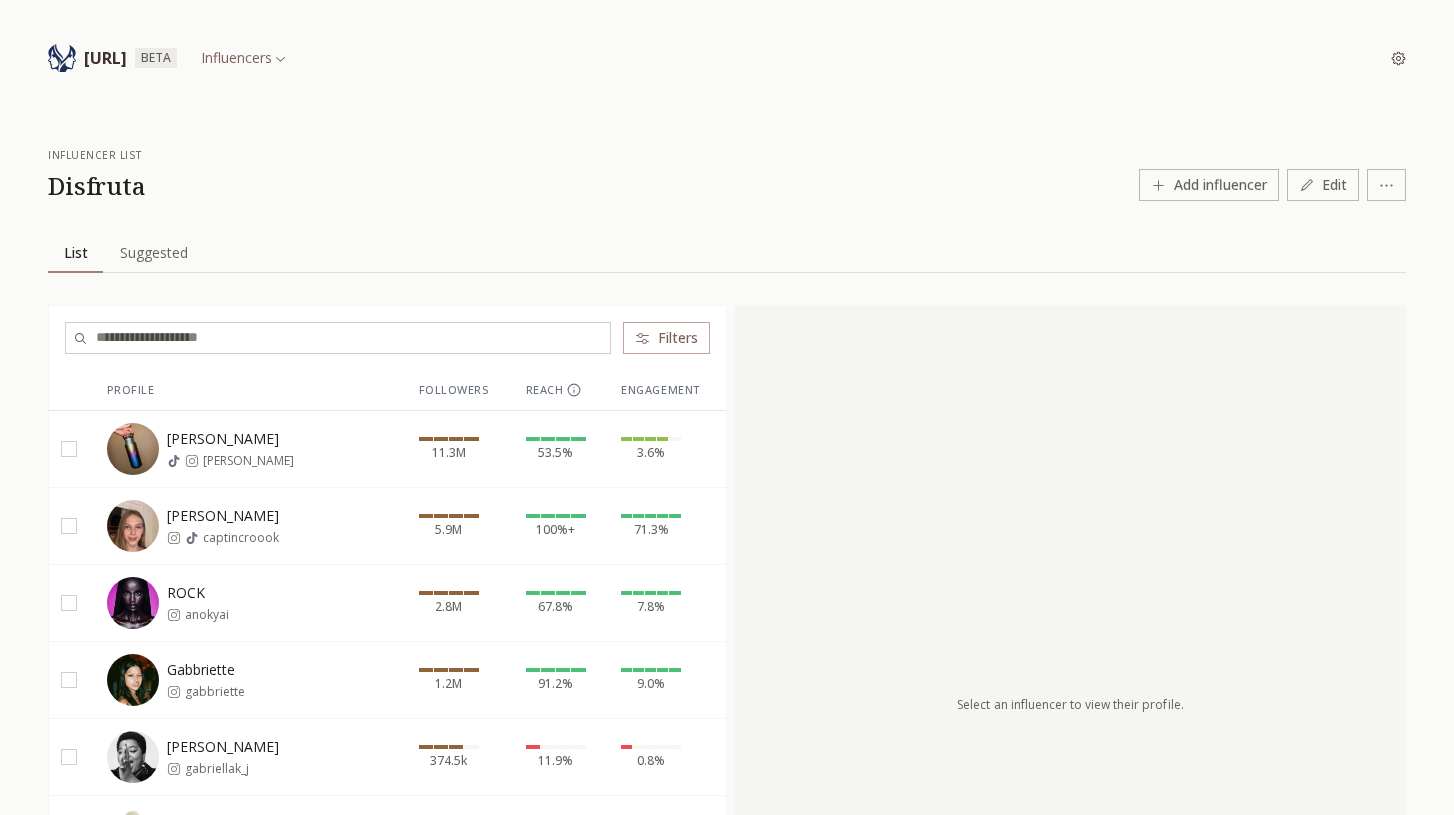 click on "[URL]" at bounding box center (105, 58) 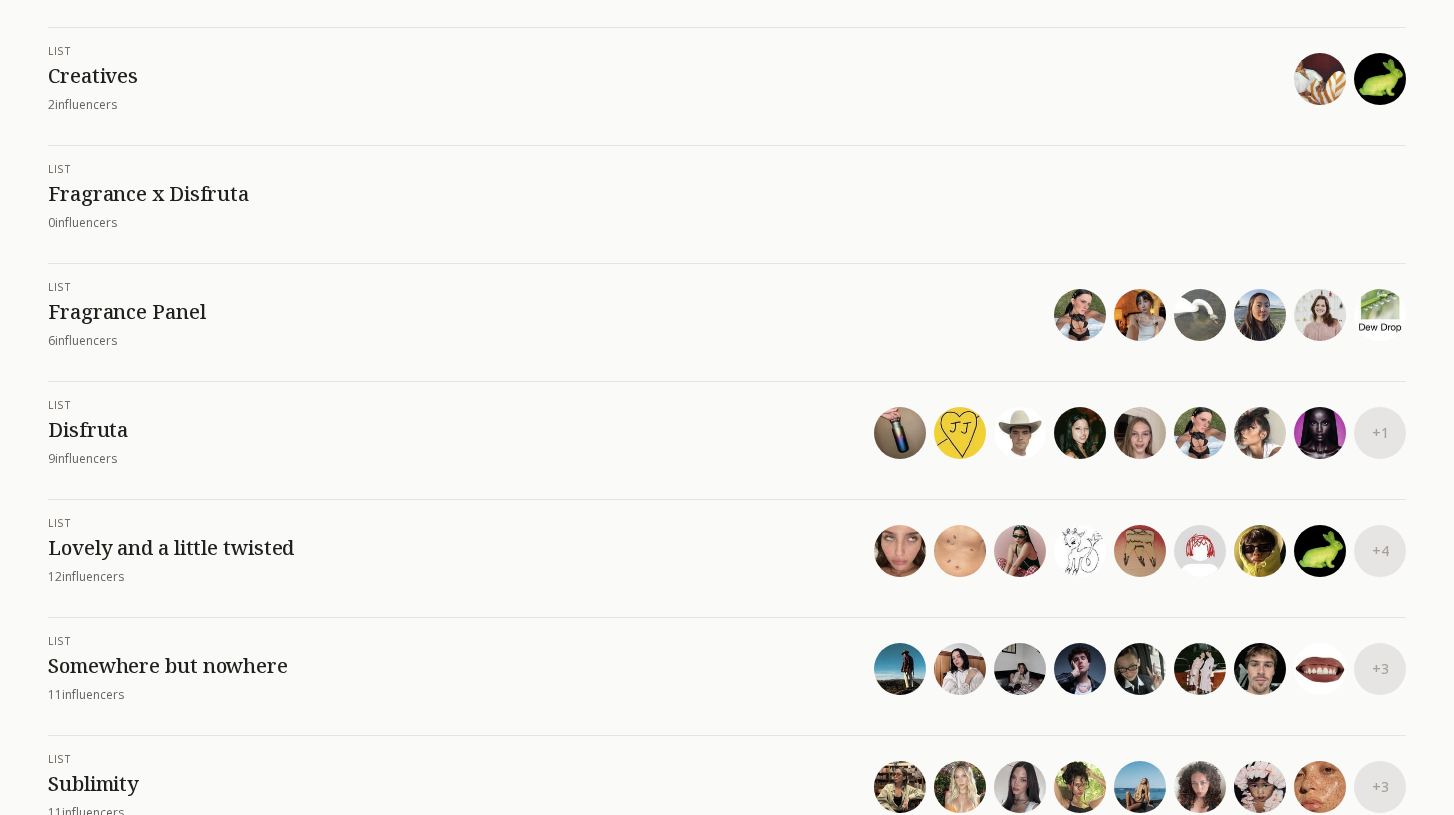 scroll, scrollTop: 244, scrollLeft: 0, axis: vertical 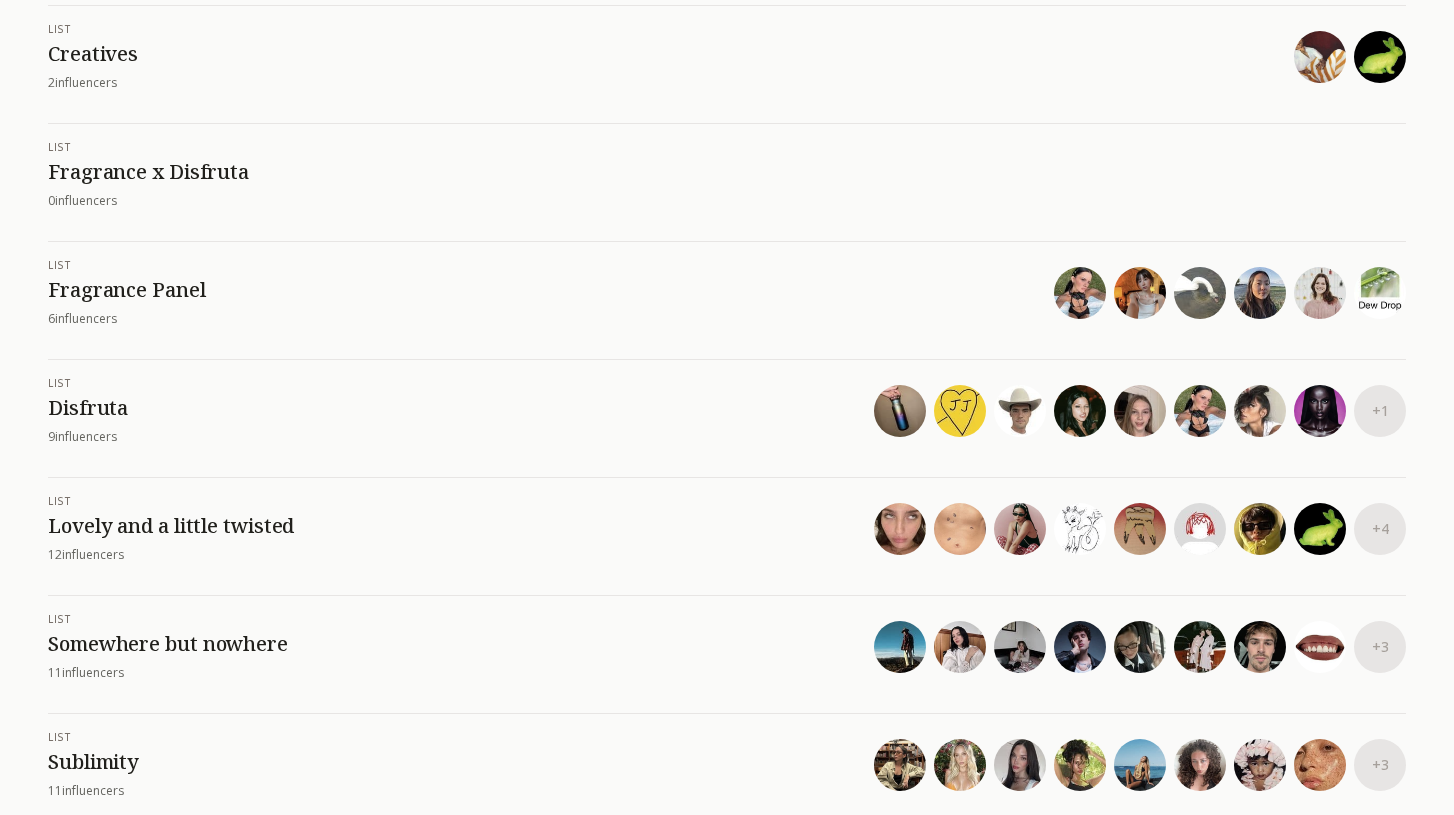 click on "Sublimity" at bounding box center (461, 762) 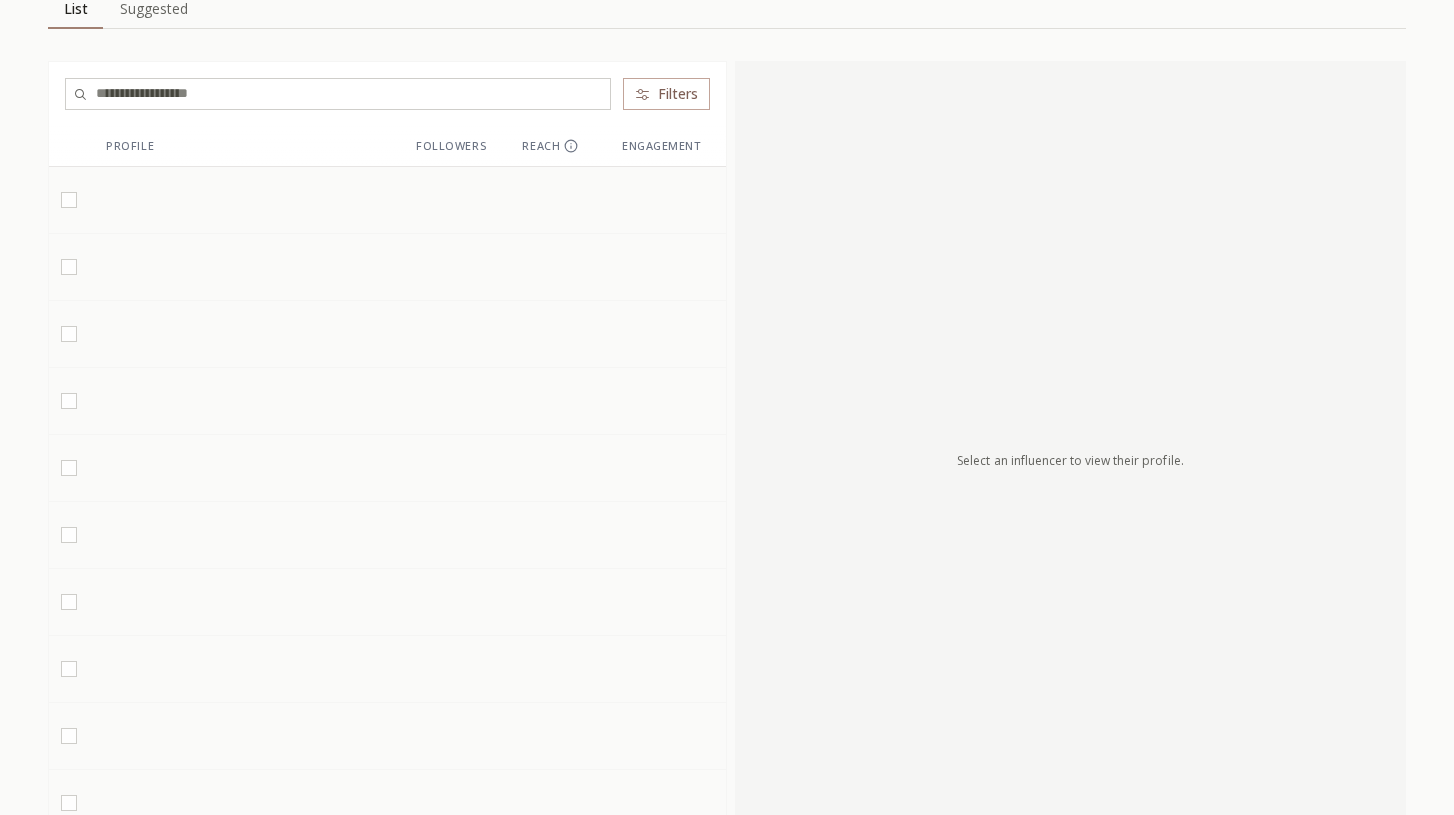 scroll, scrollTop: 0, scrollLeft: 0, axis: both 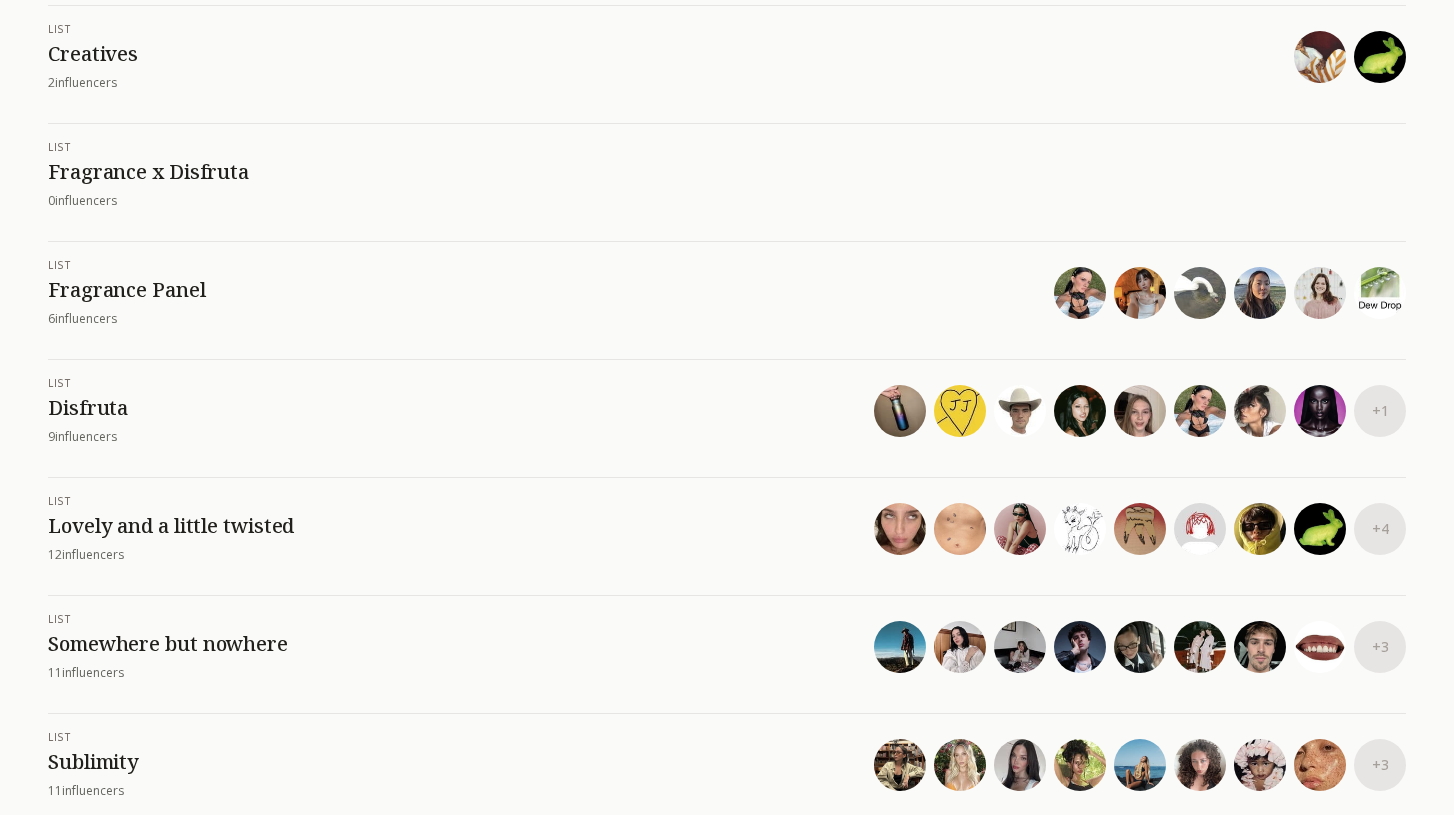 click on "Lovely and a little twisted" at bounding box center [461, 526] 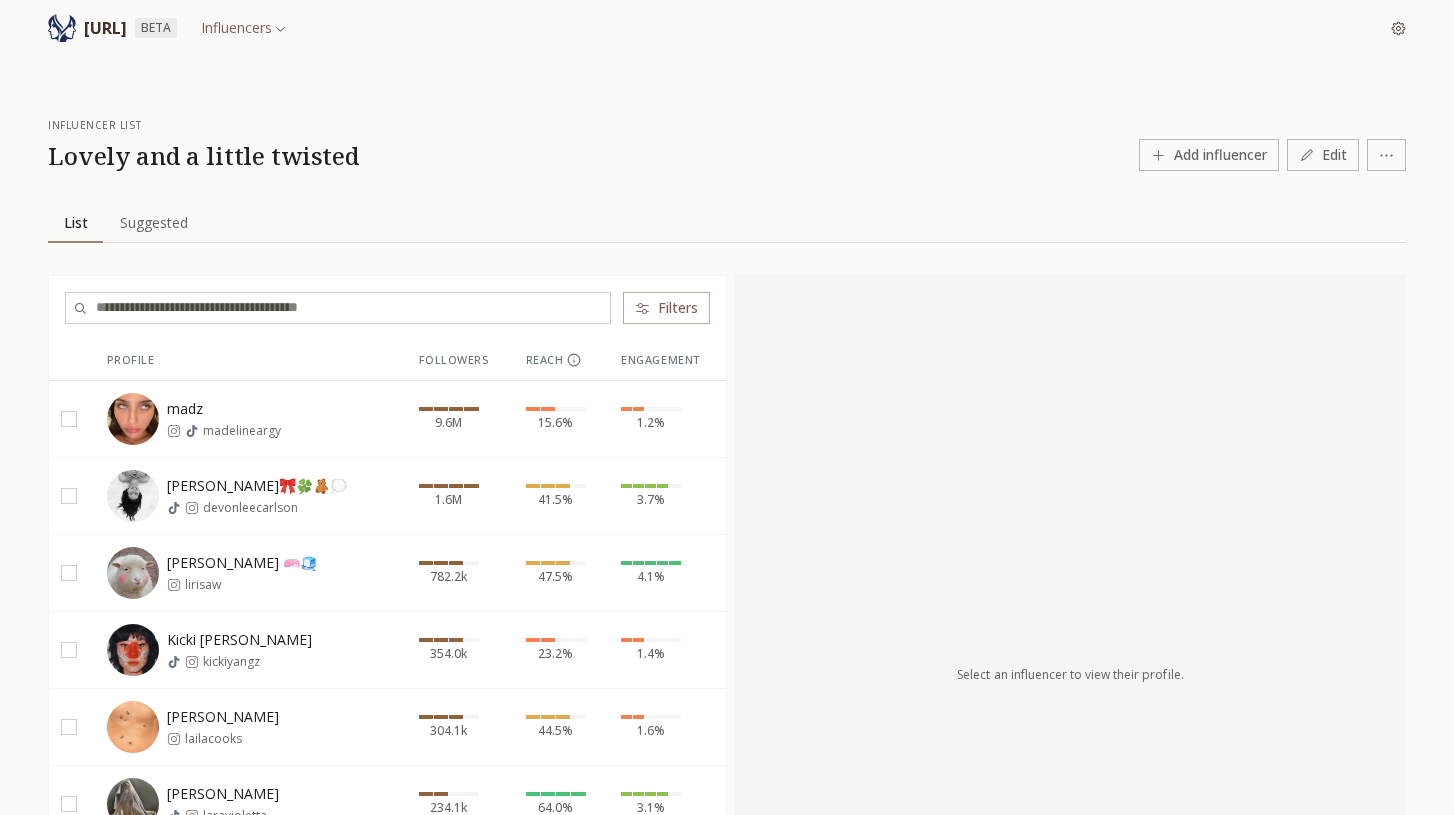 scroll, scrollTop: 8, scrollLeft: 0, axis: vertical 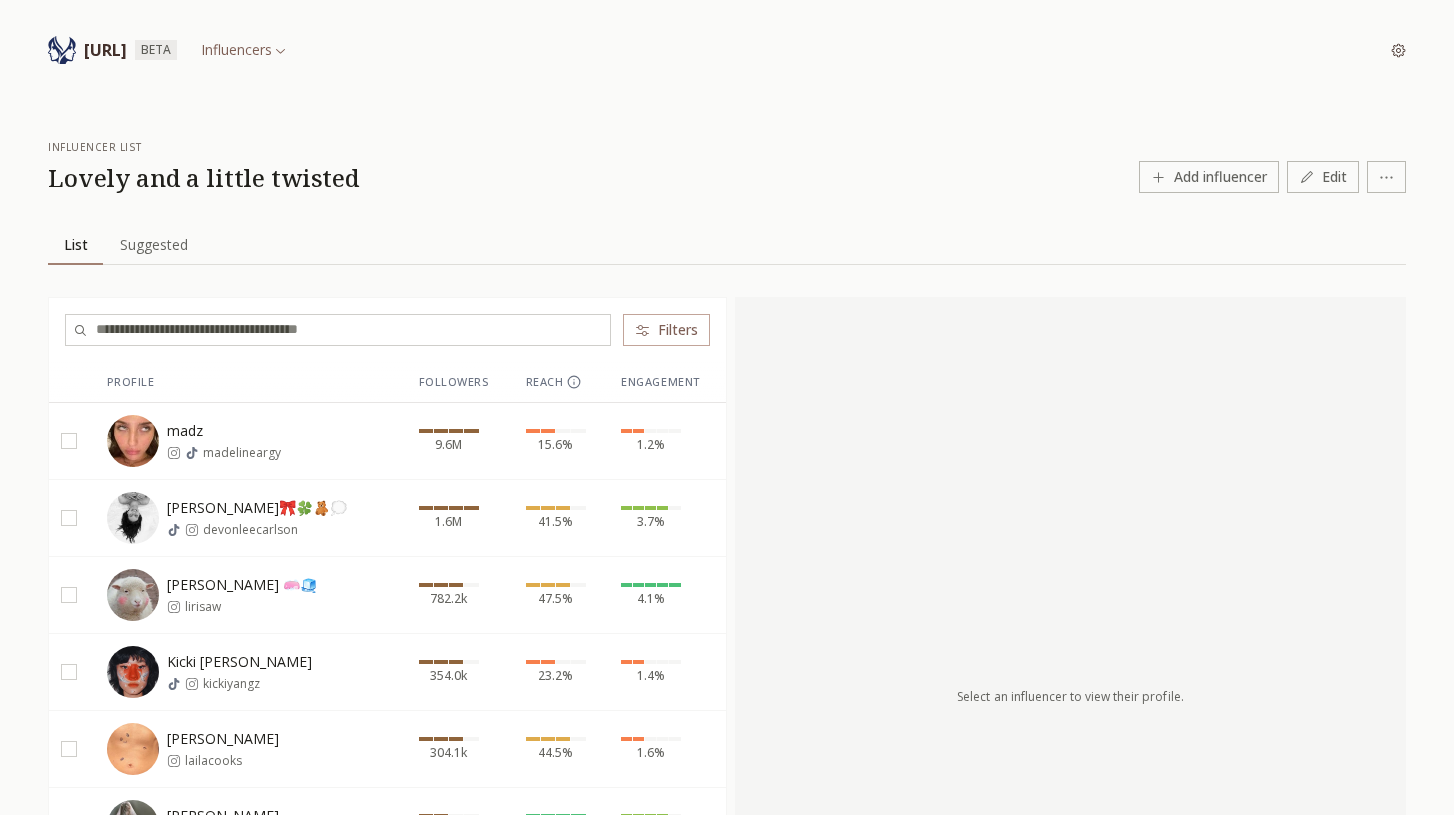 click on "Suggested" at bounding box center (154, 245) 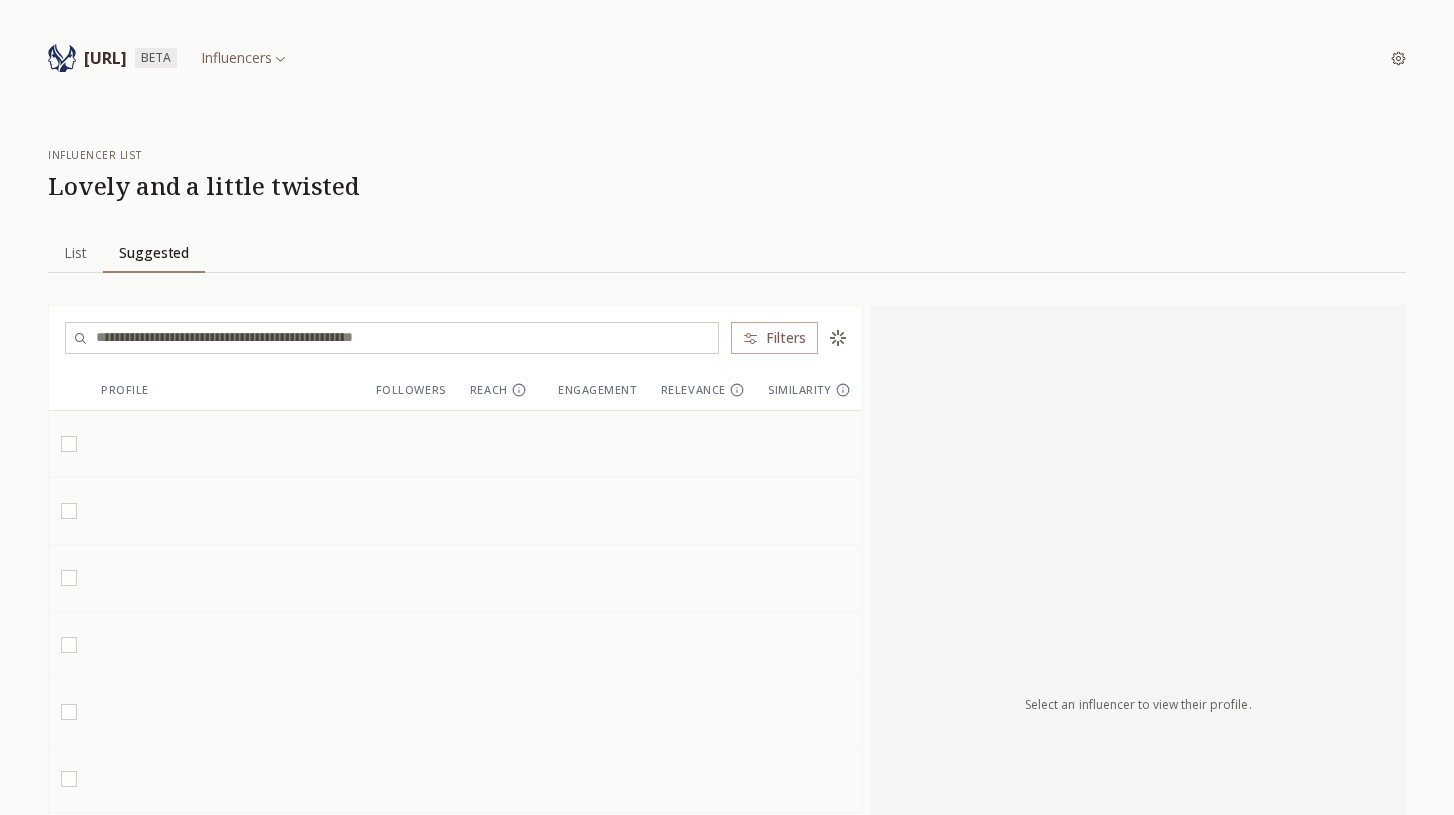 scroll, scrollTop: 0, scrollLeft: 0, axis: both 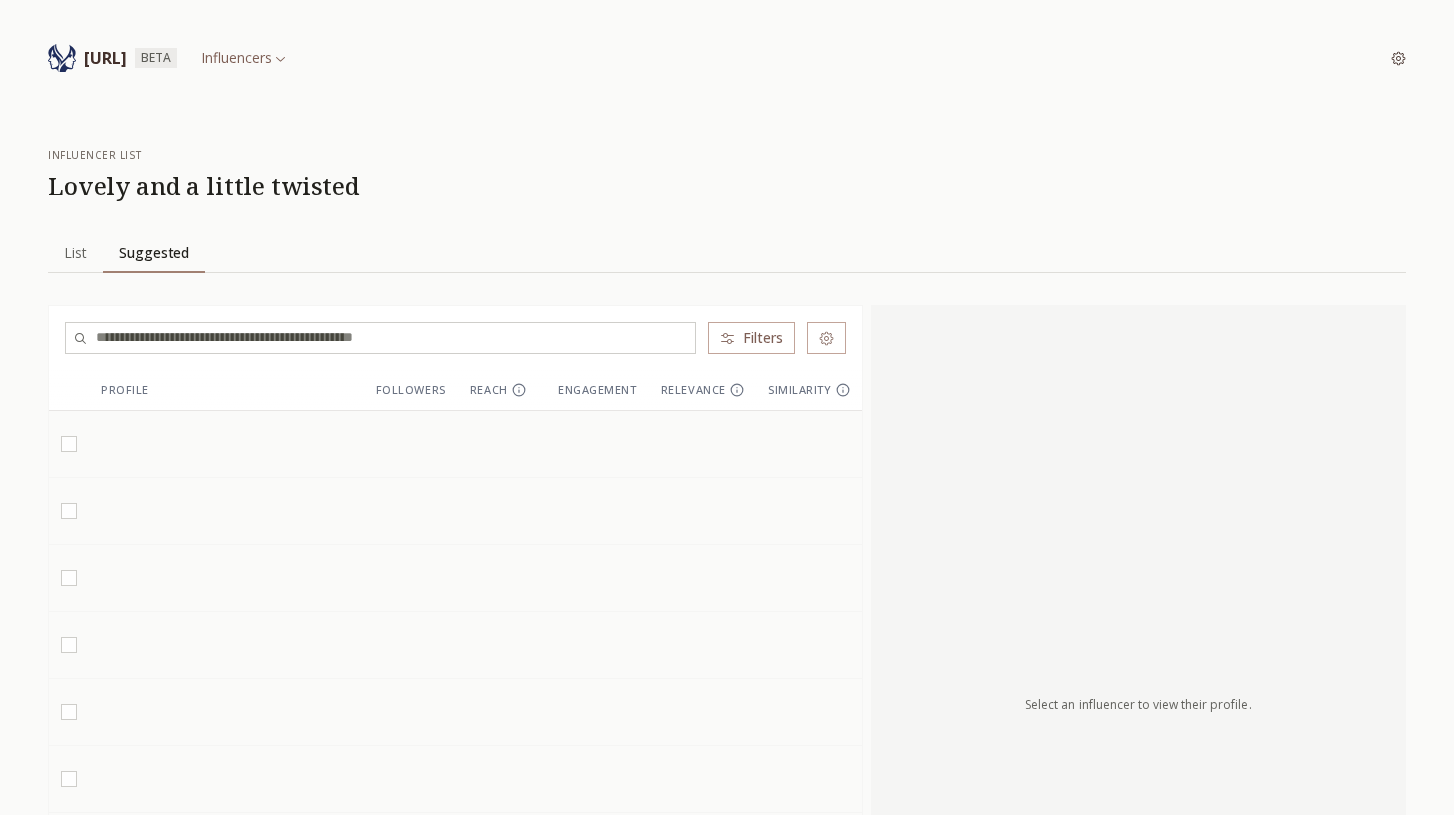 click on "List" at bounding box center [75, 253] 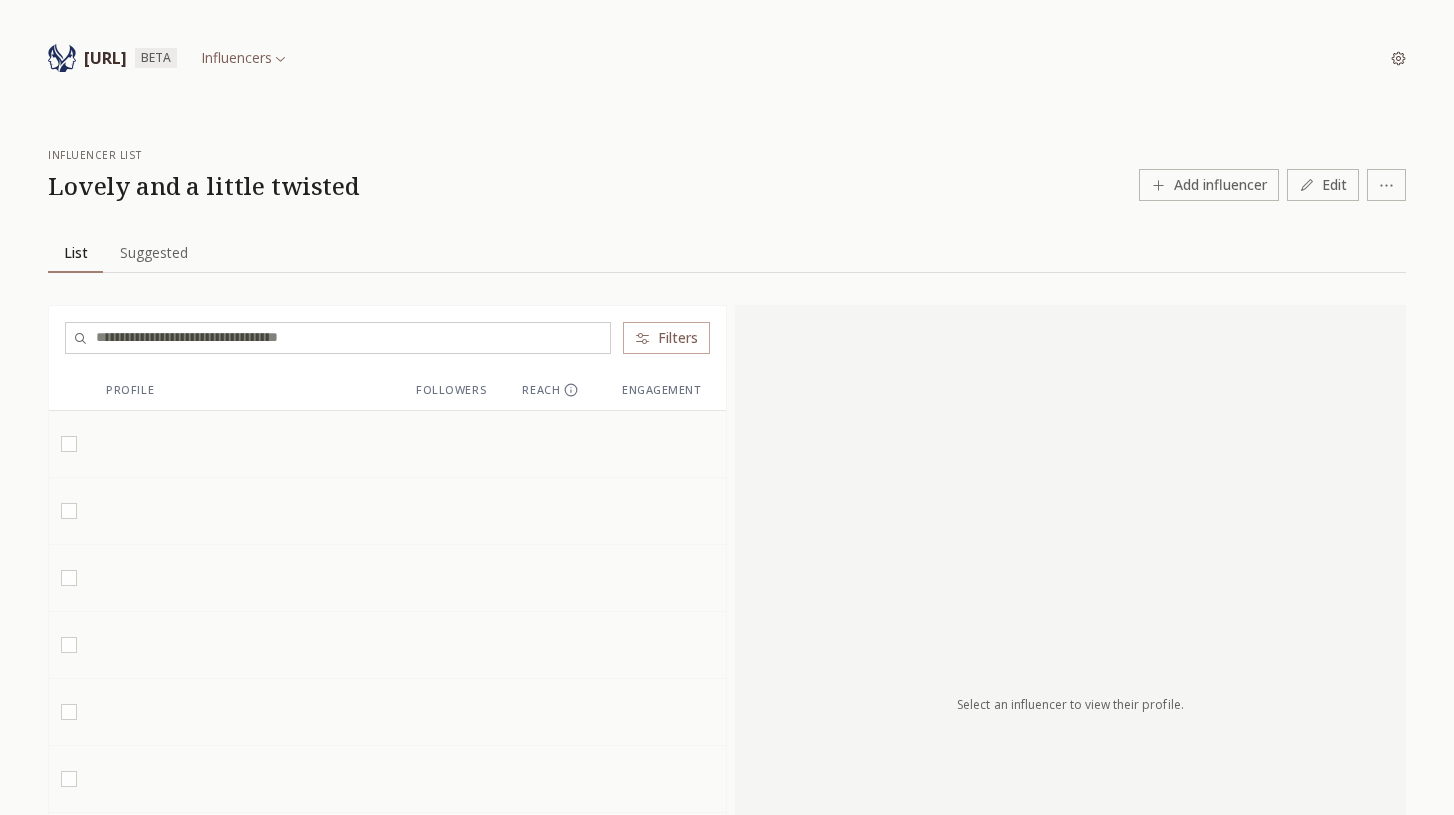 scroll, scrollTop: 0, scrollLeft: 0, axis: both 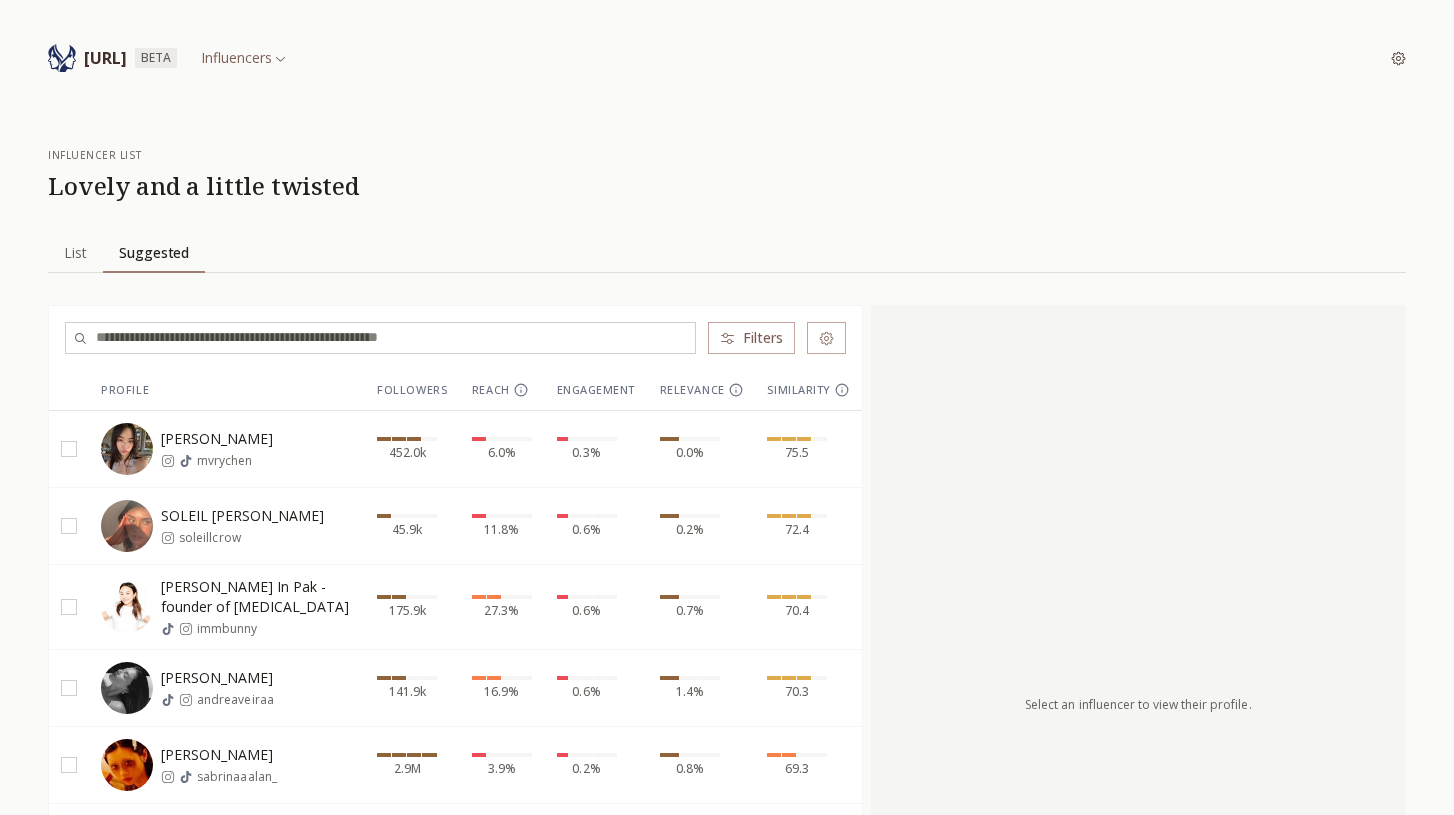 click on "[URL]" at bounding box center [105, 58] 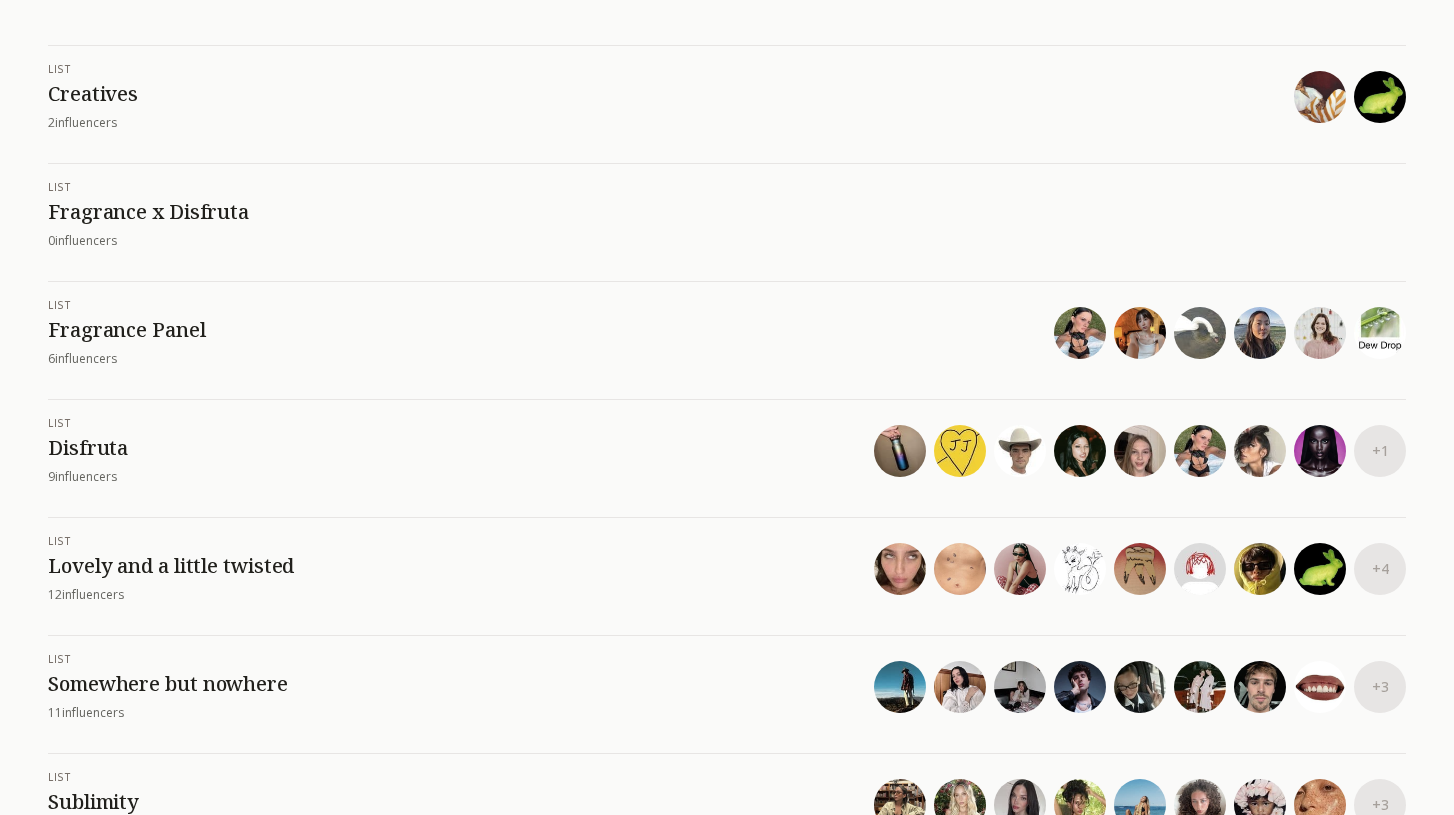 scroll, scrollTop: 244, scrollLeft: 0, axis: vertical 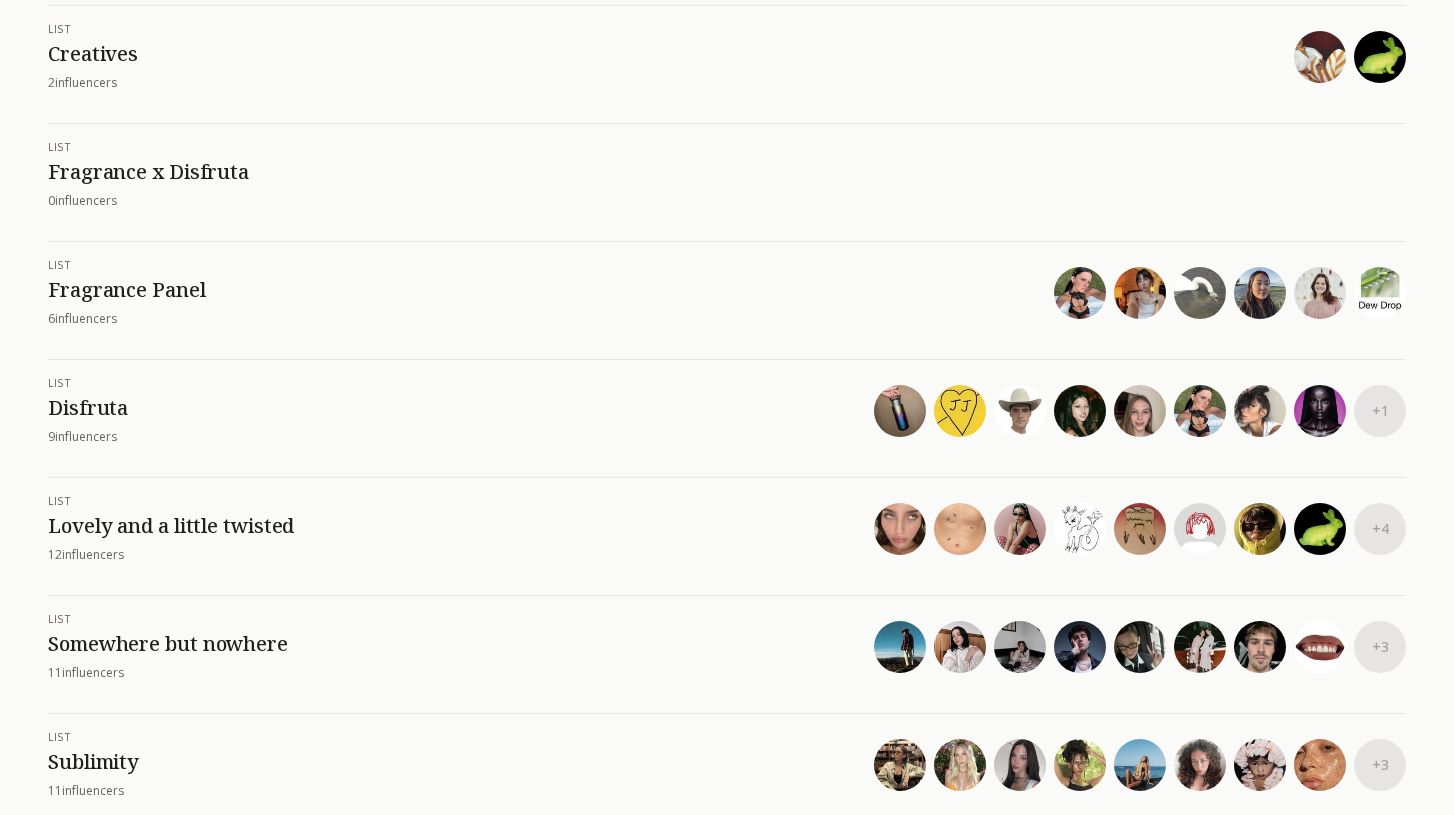 click on "list Somewhere but nowhere 11  influencer s" at bounding box center [461, 646] 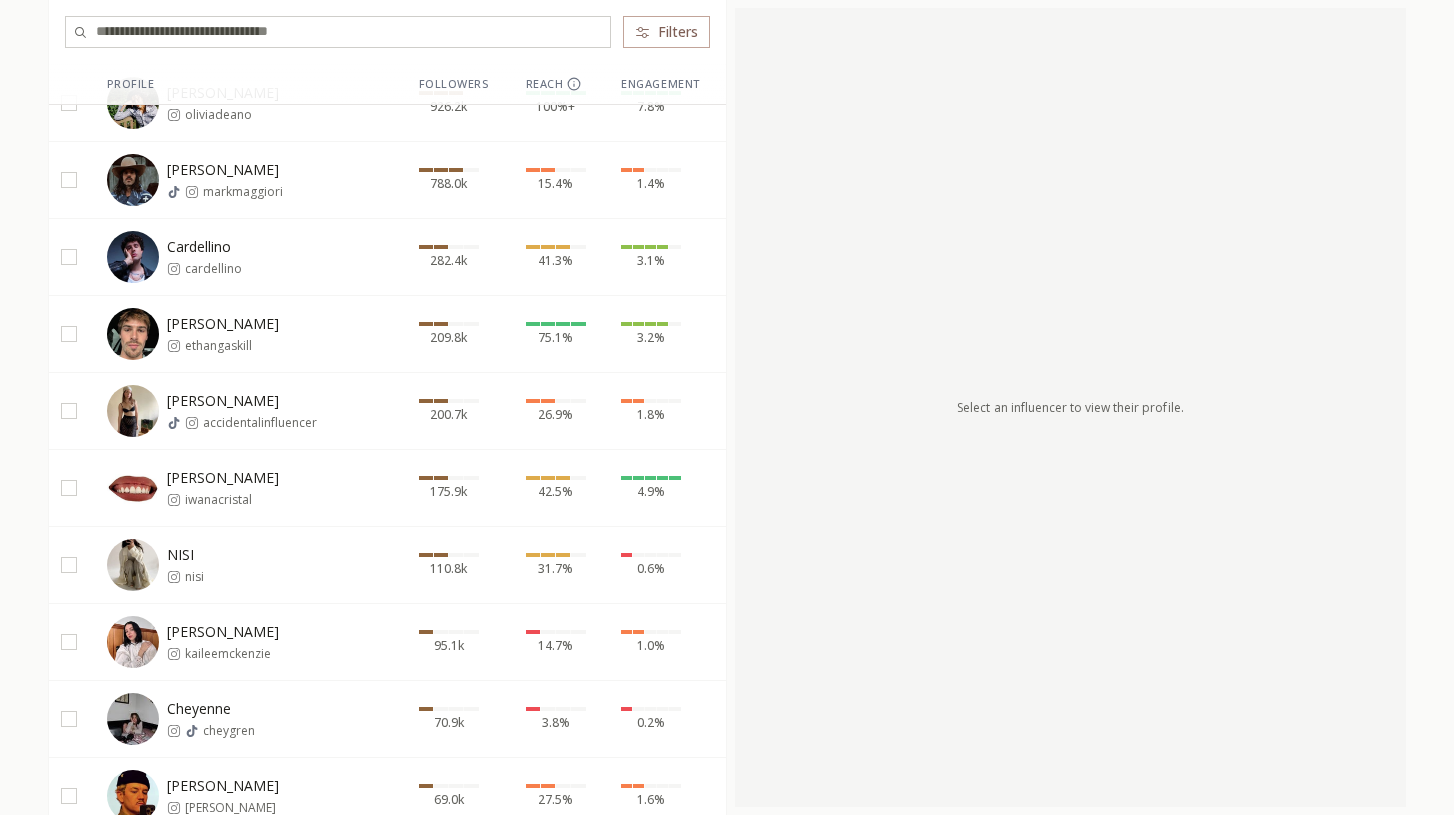 scroll, scrollTop: 439, scrollLeft: 0, axis: vertical 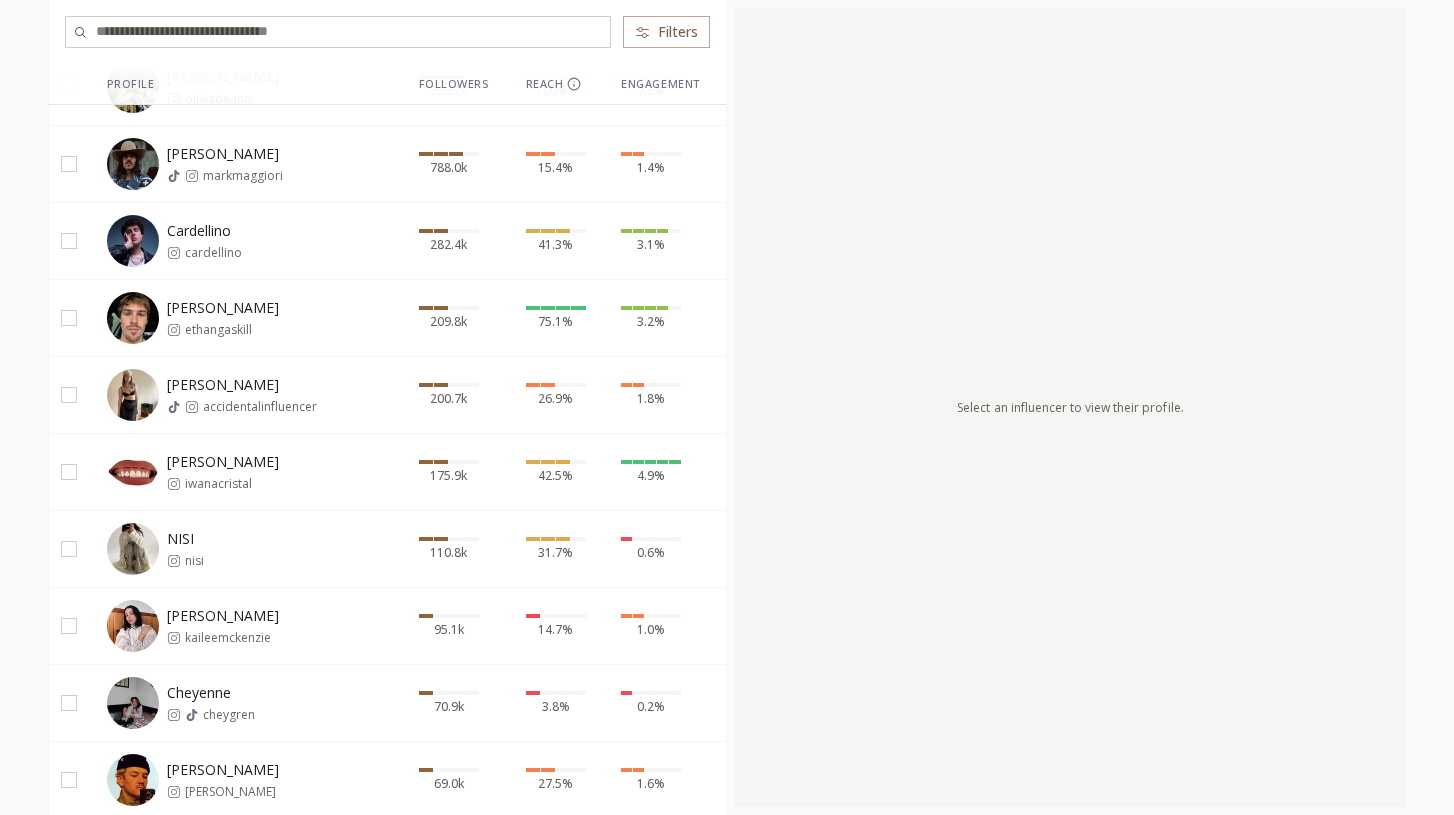 click on "[PERSON_NAME]" at bounding box center (223, 462) 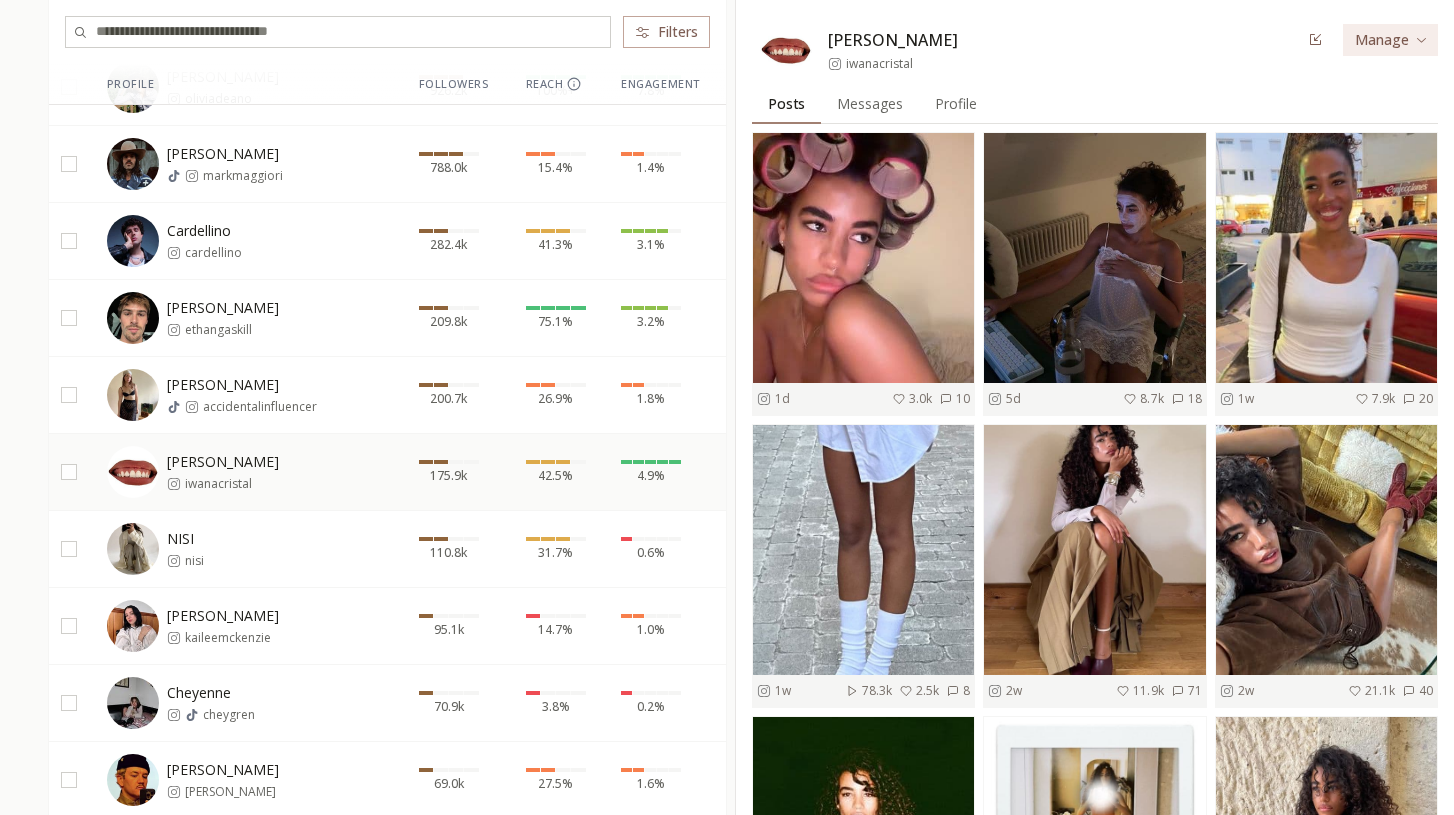 click on "iwanacristal" at bounding box center [879, 64] 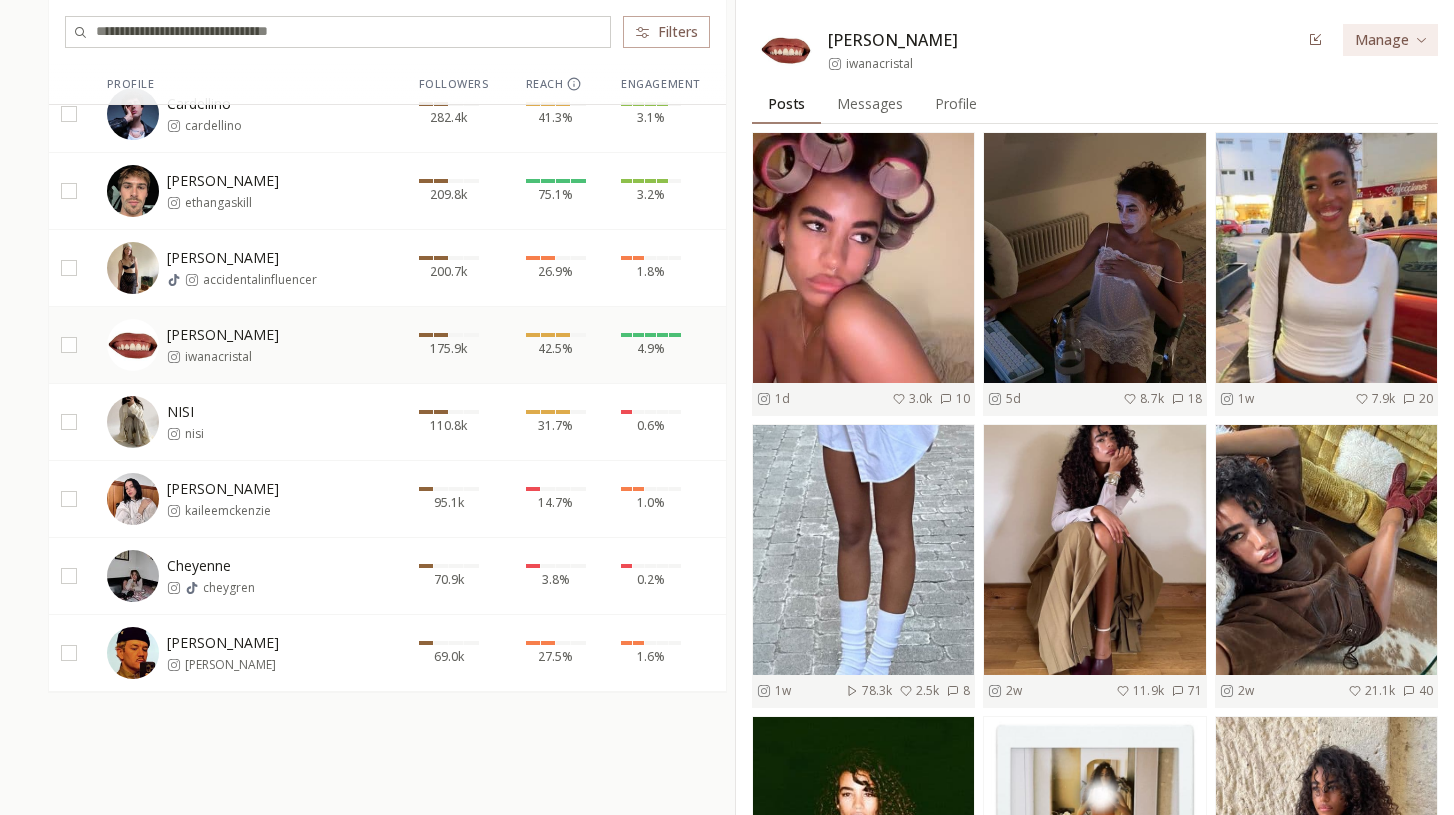 scroll, scrollTop: 564, scrollLeft: 0, axis: vertical 